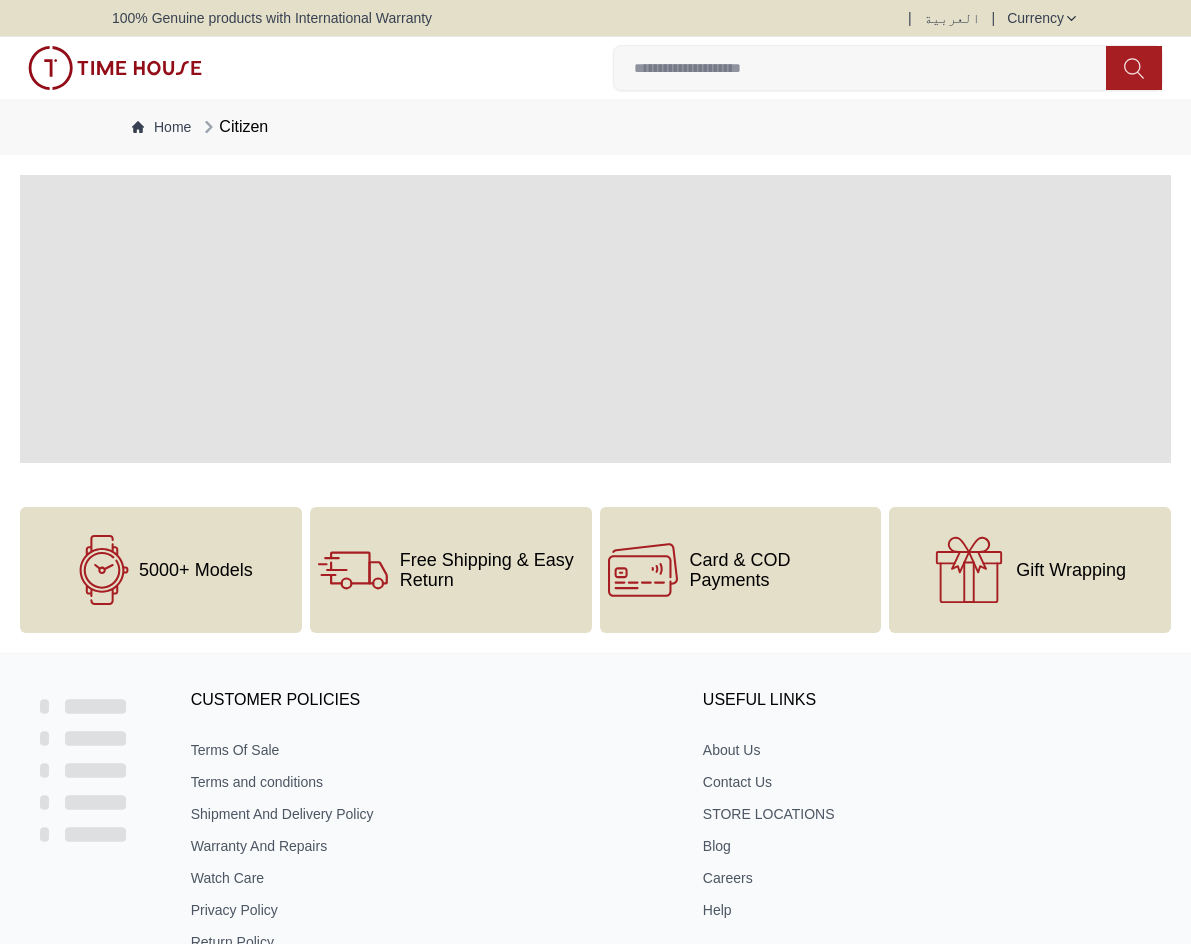scroll, scrollTop: 0, scrollLeft: 0, axis: both 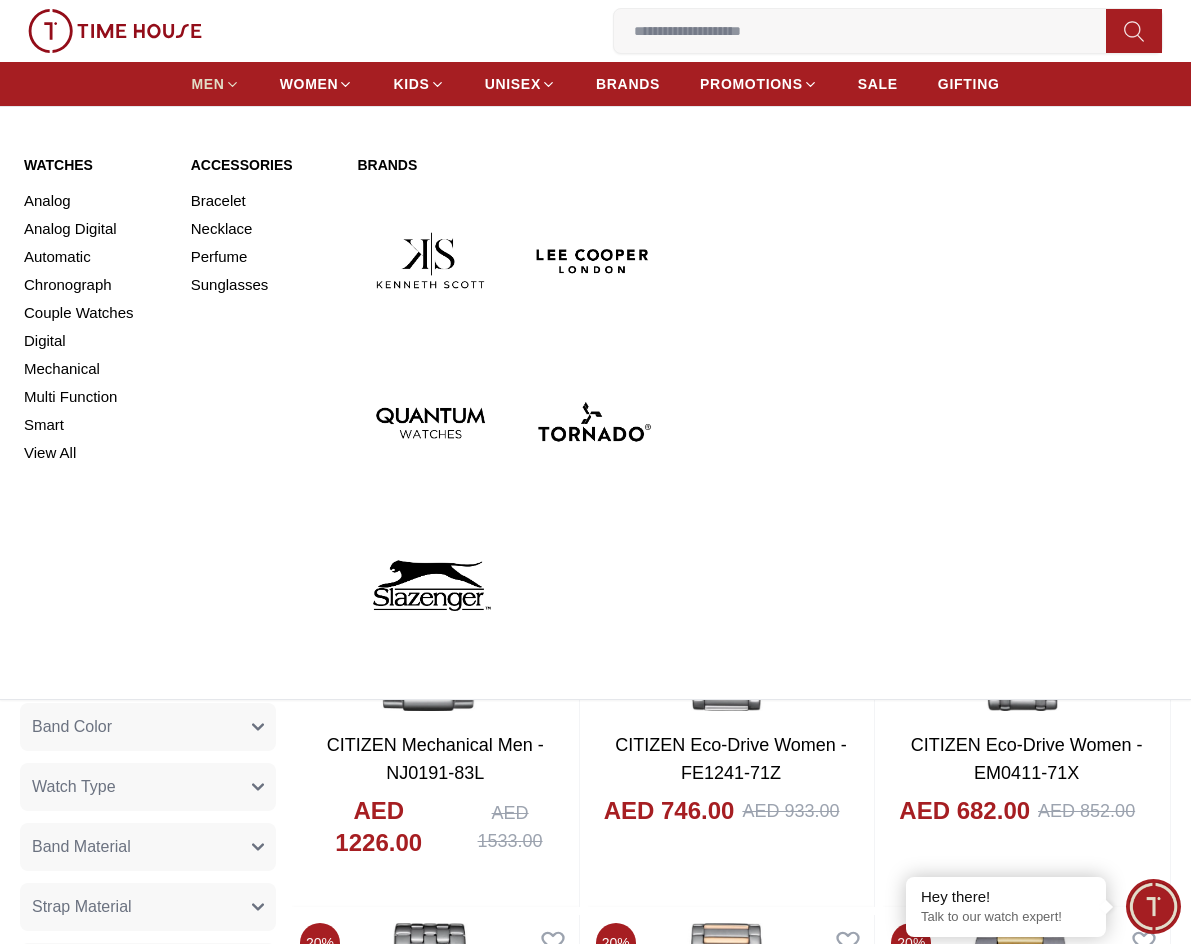 click 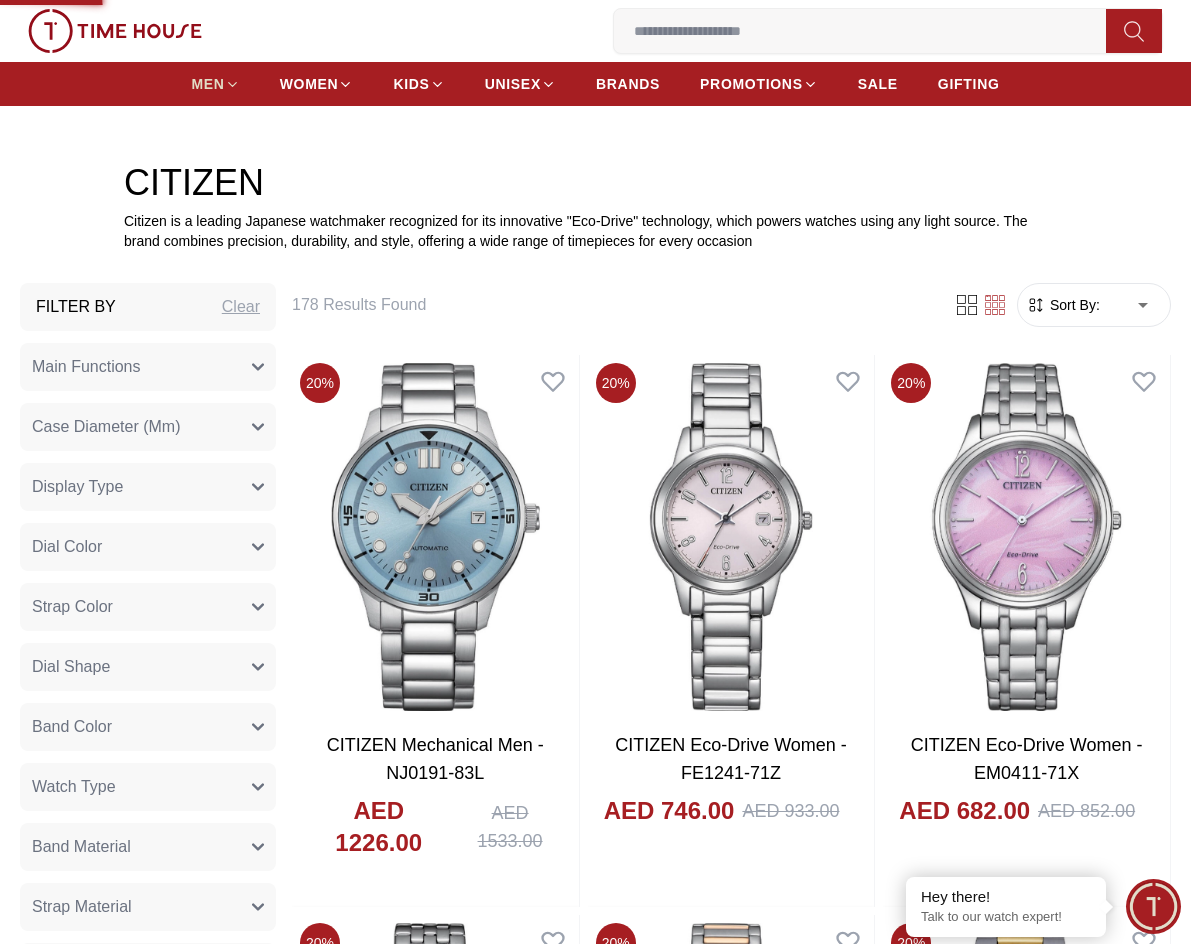 scroll, scrollTop: 0, scrollLeft: 0, axis: both 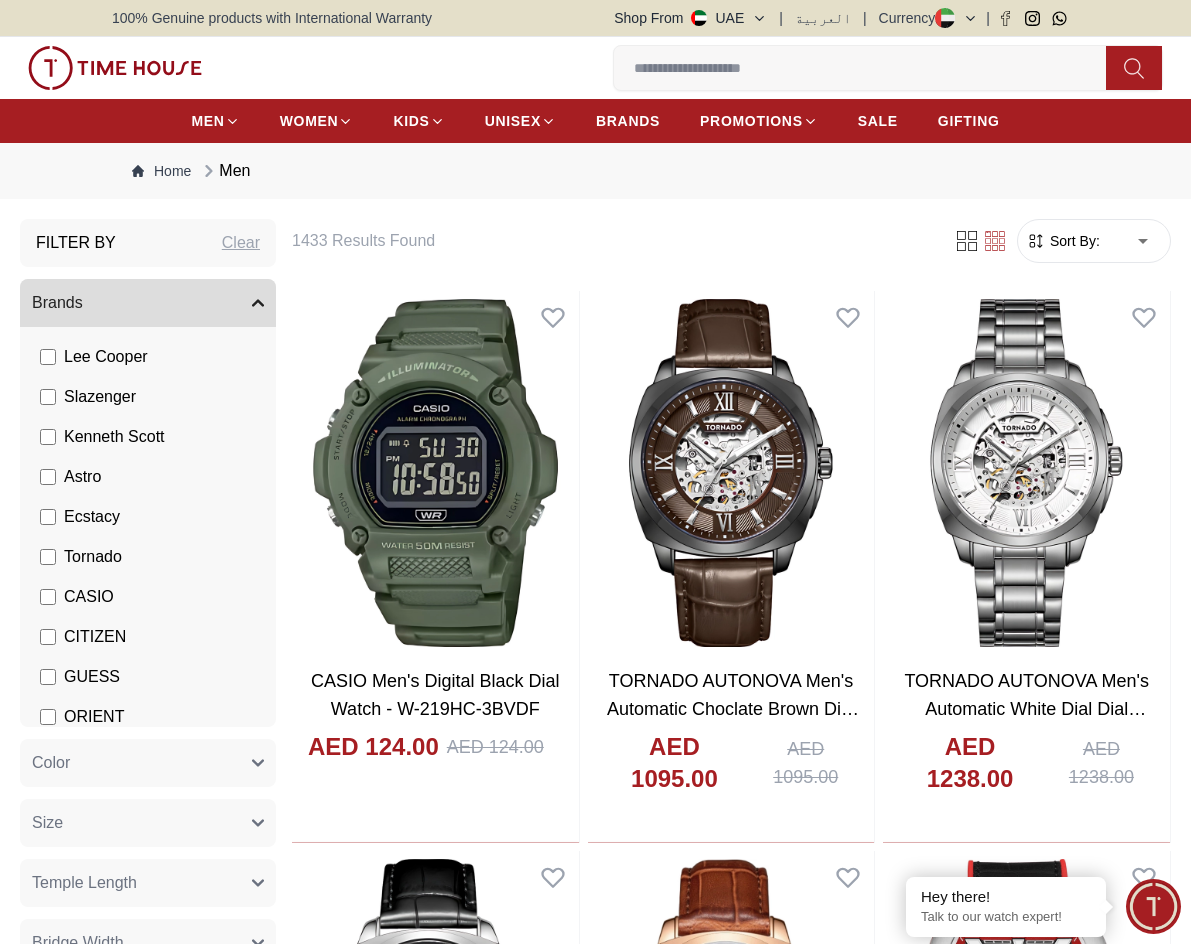 click on "CITIZEN" at bounding box center [95, 637] 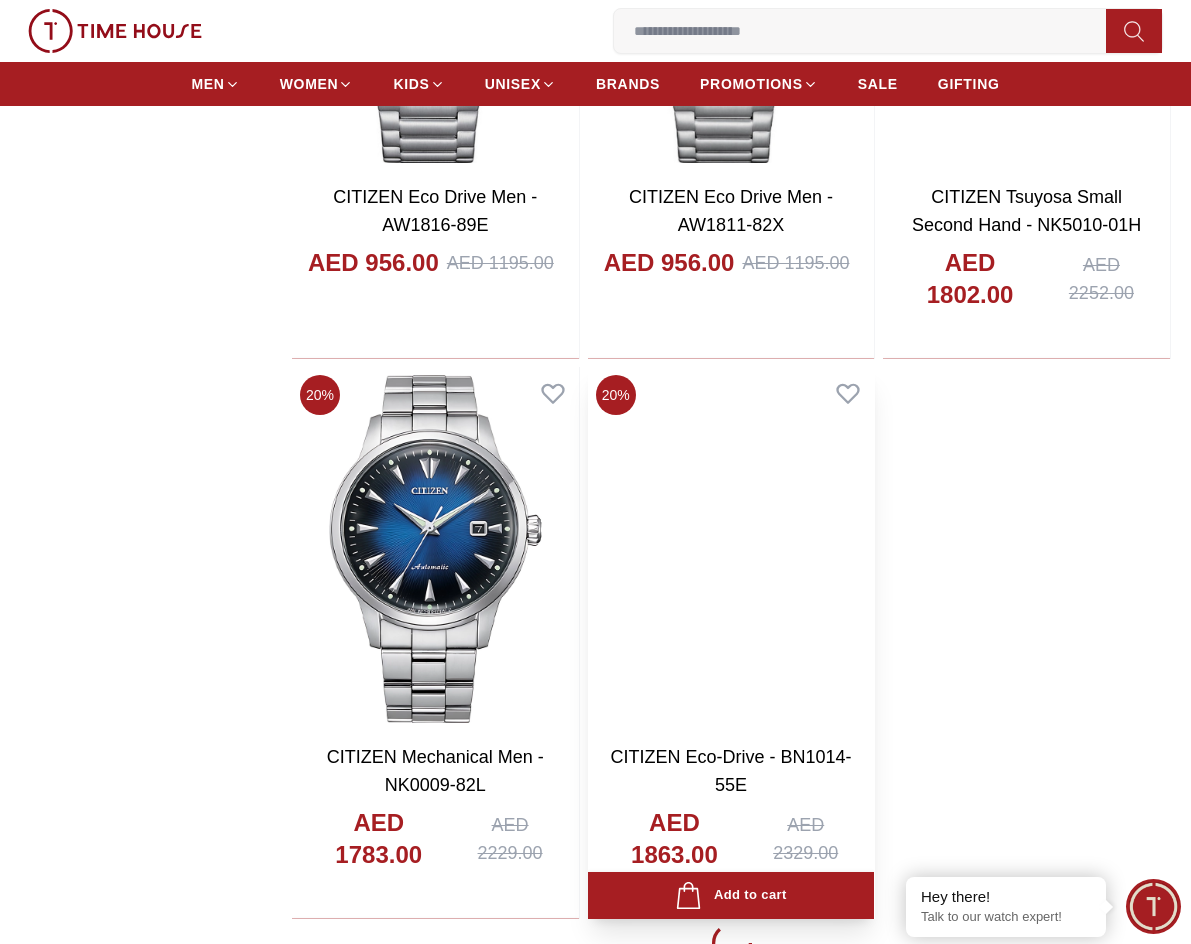 scroll, scrollTop: 3600, scrollLeft: 0, axis: vertical 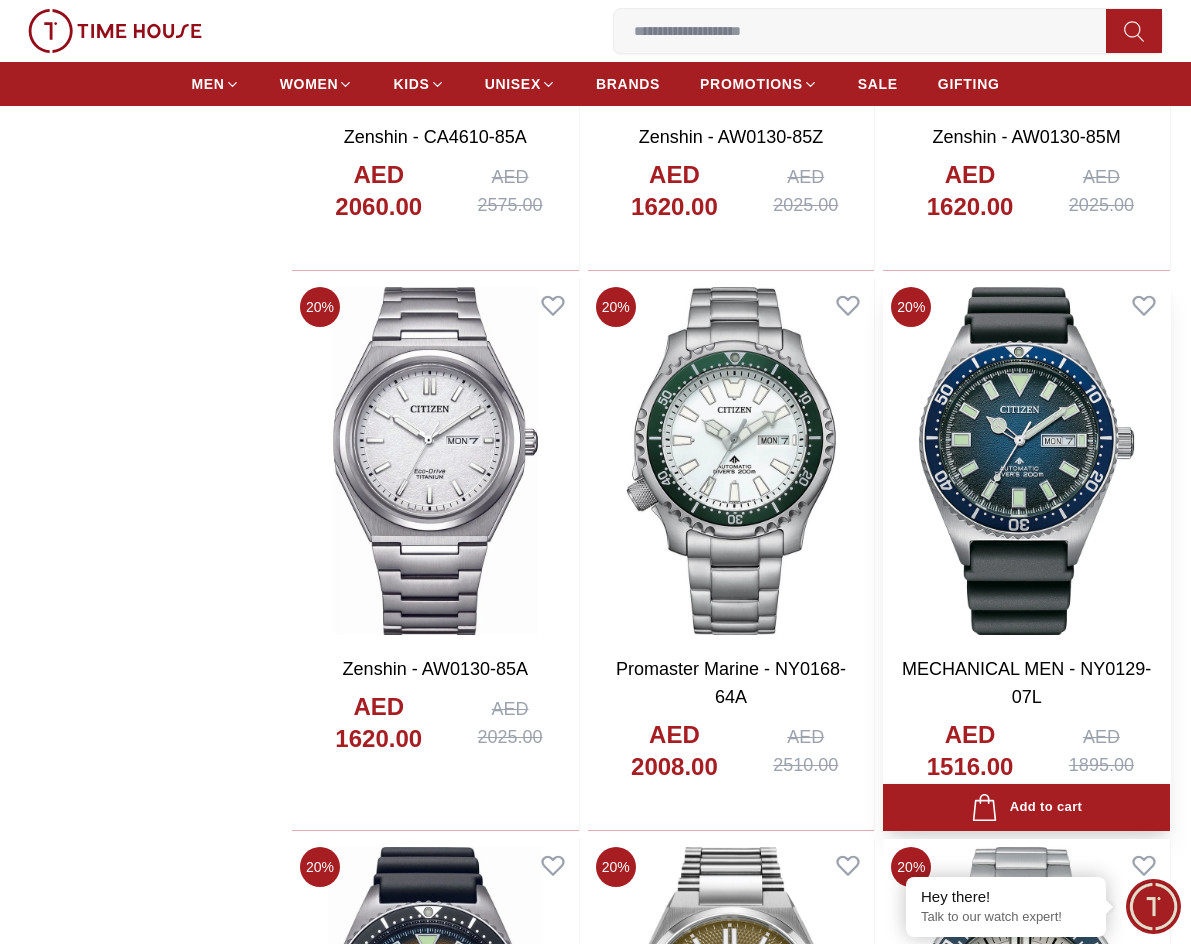 click at bounding box center [1026, 461] 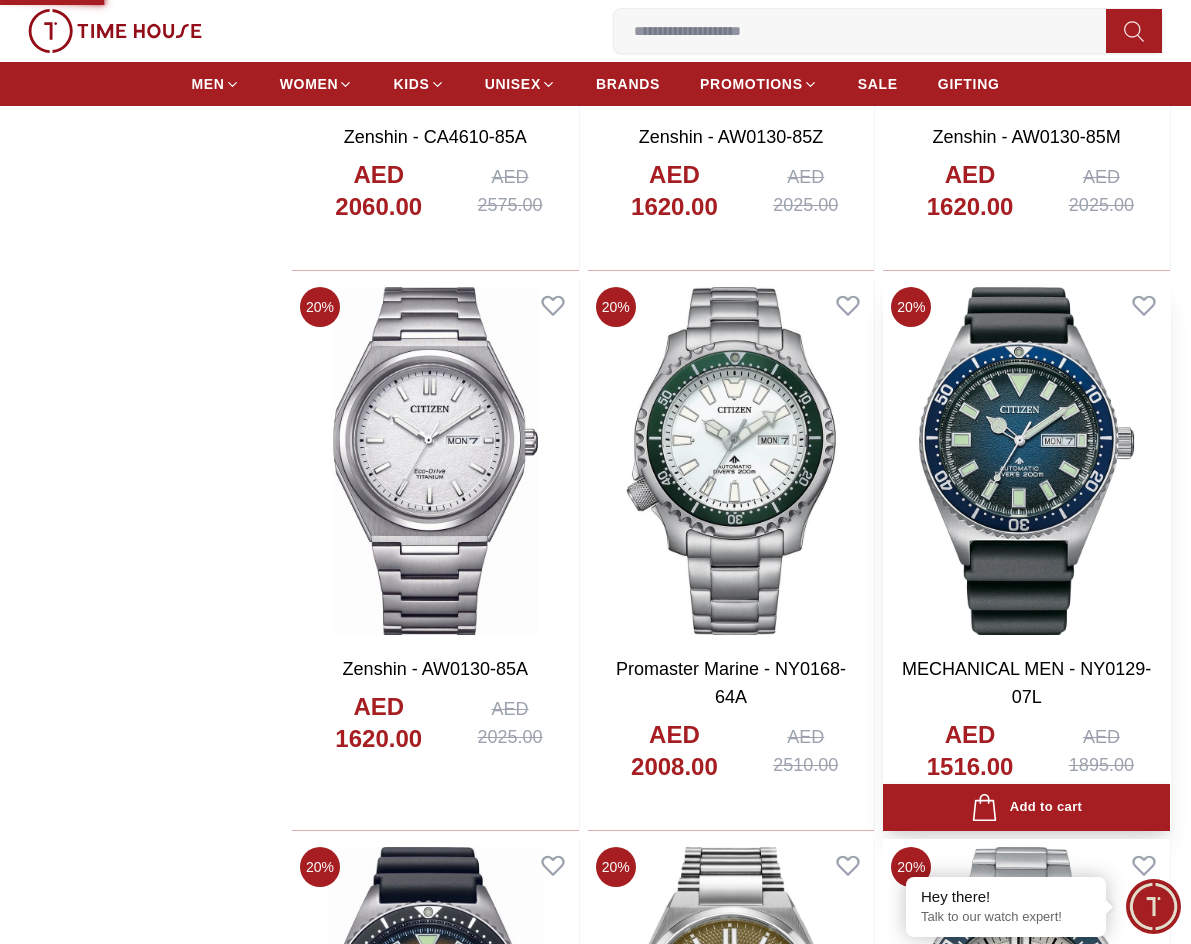 scroll, scrollTop: 0, scrollLeft: 0, axis: both 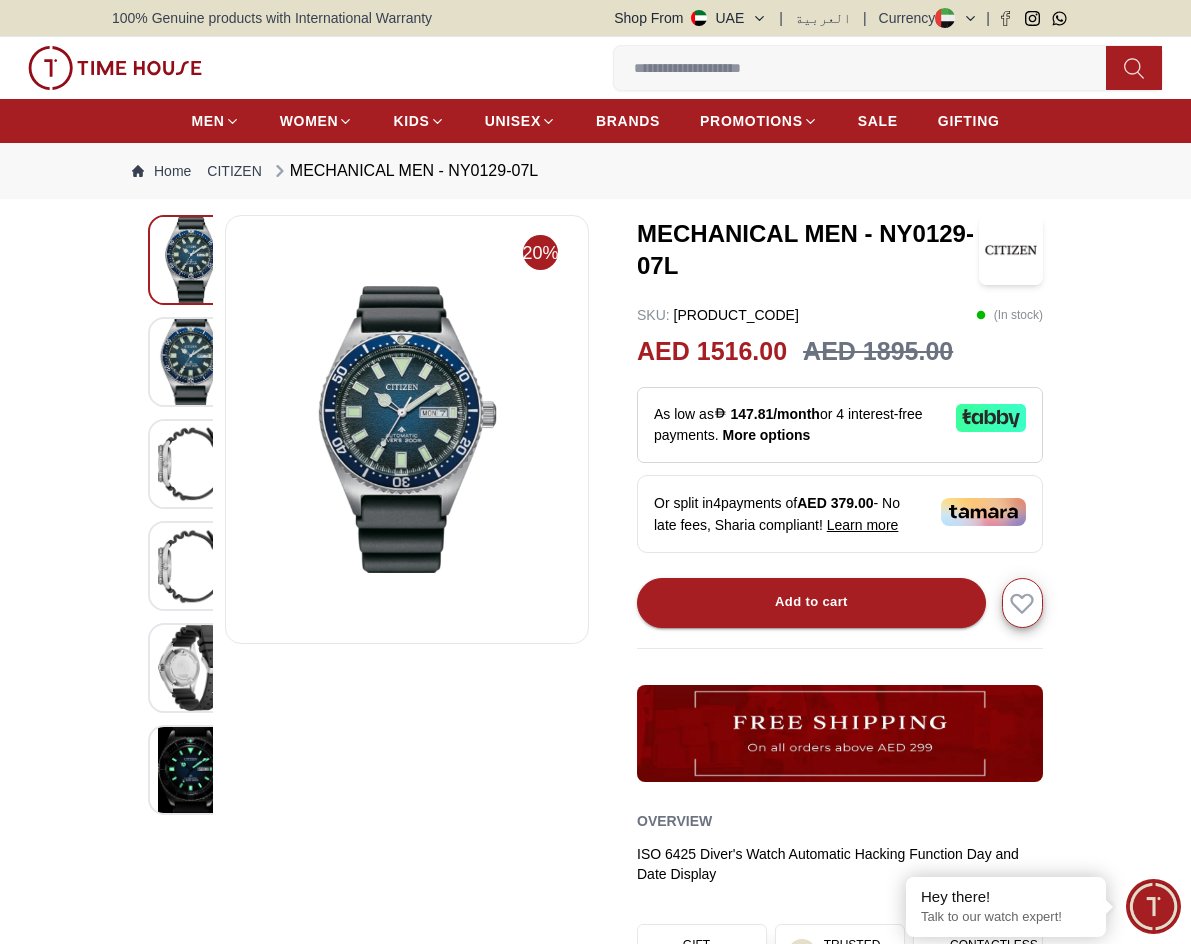 click at bounding box center [193, 362] 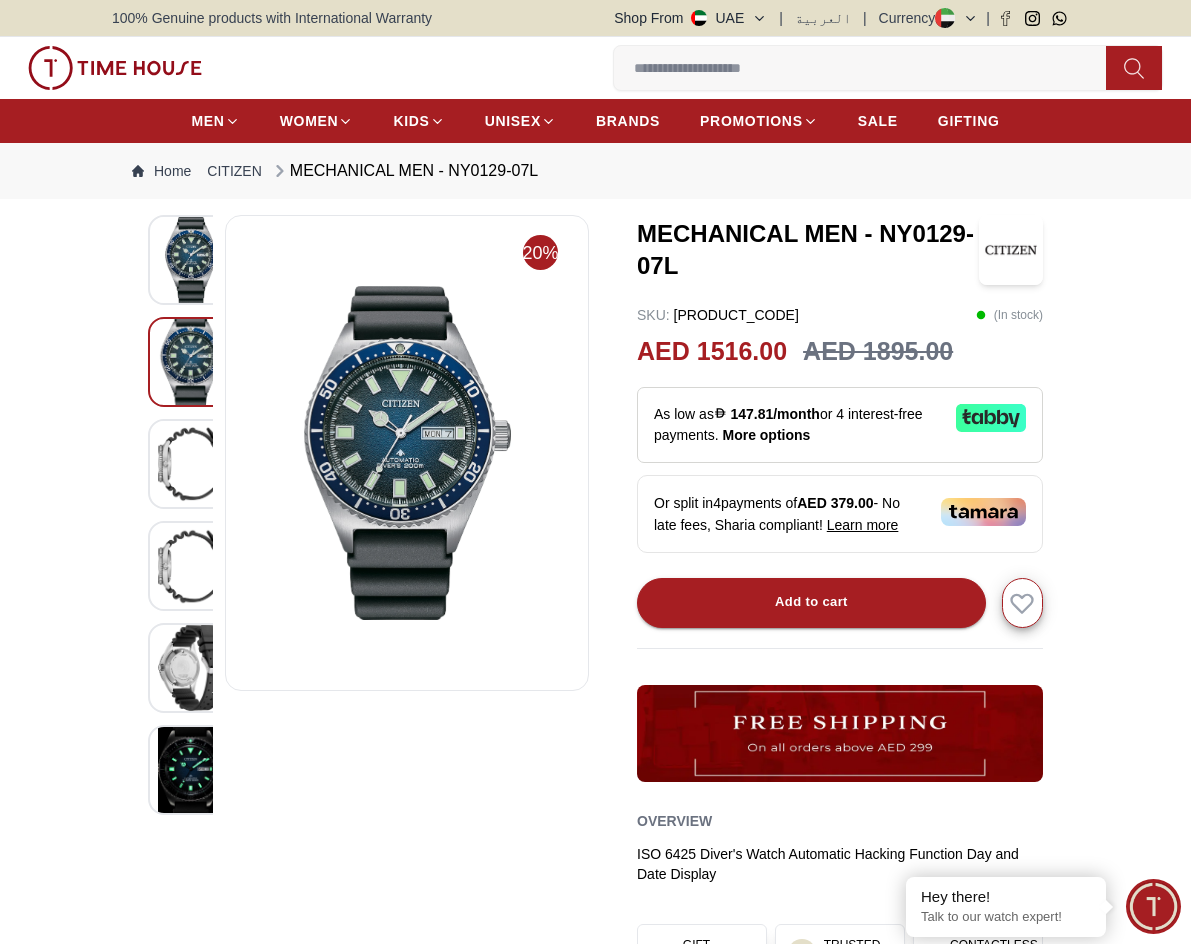 click at bounding box center [193, 463] 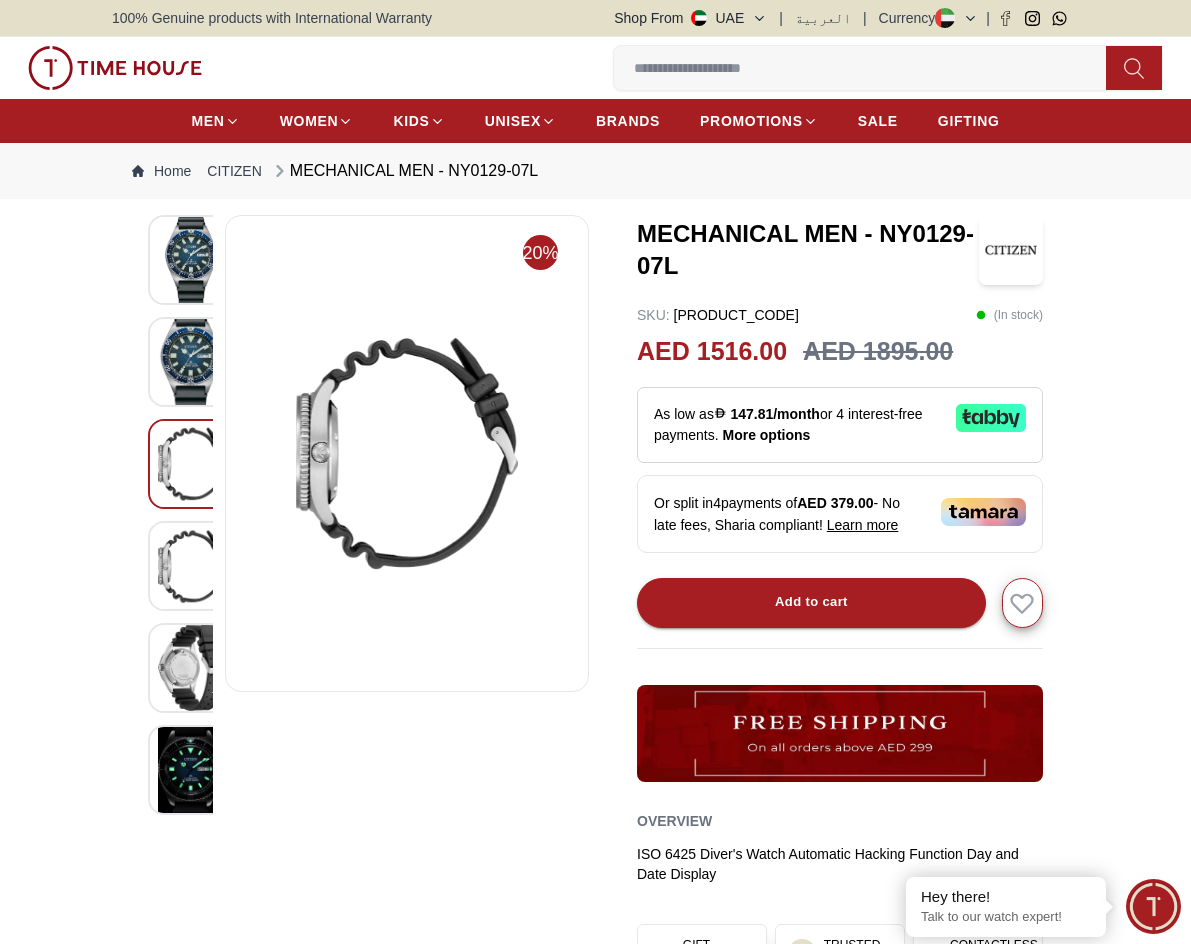 click at bounding box center [193, 566] 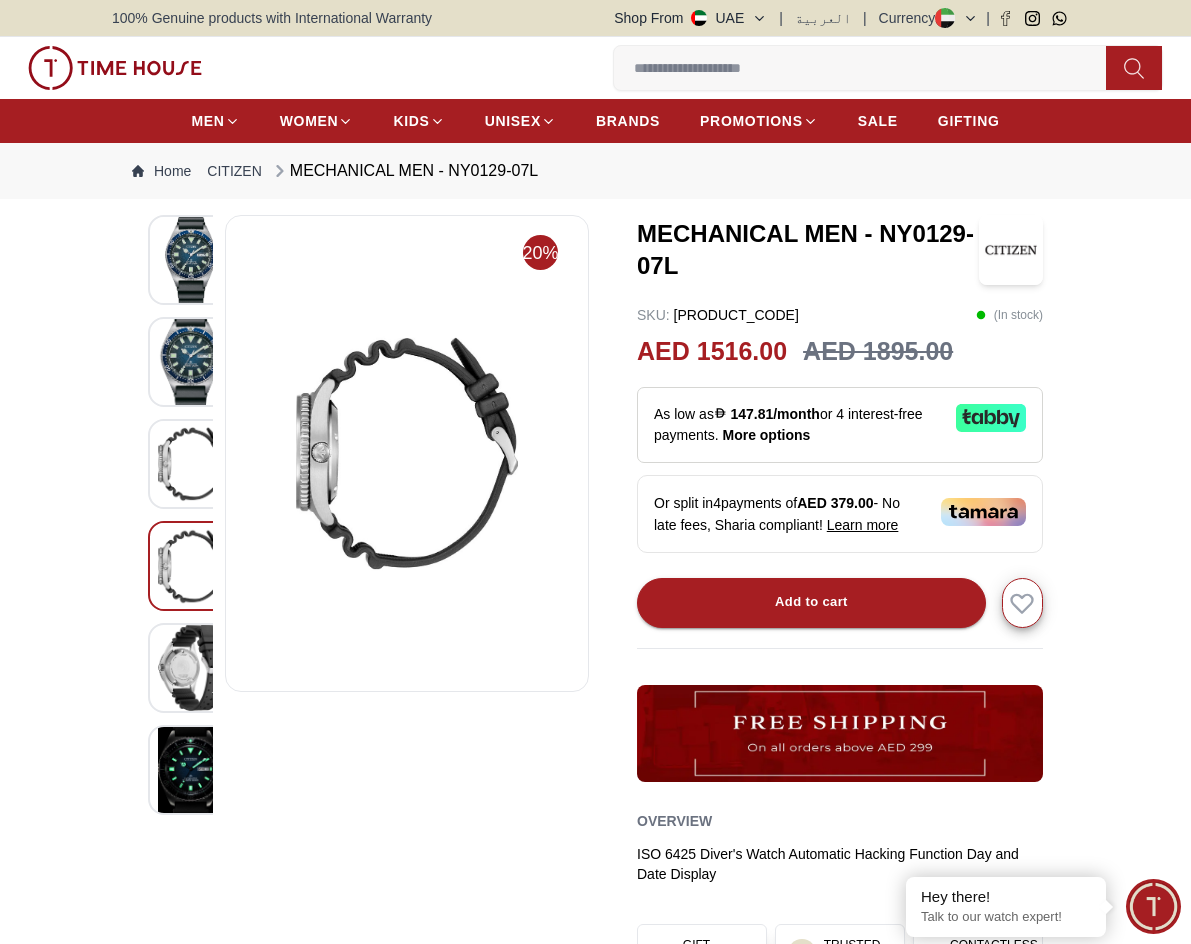 click at bounding box center (180, 636) 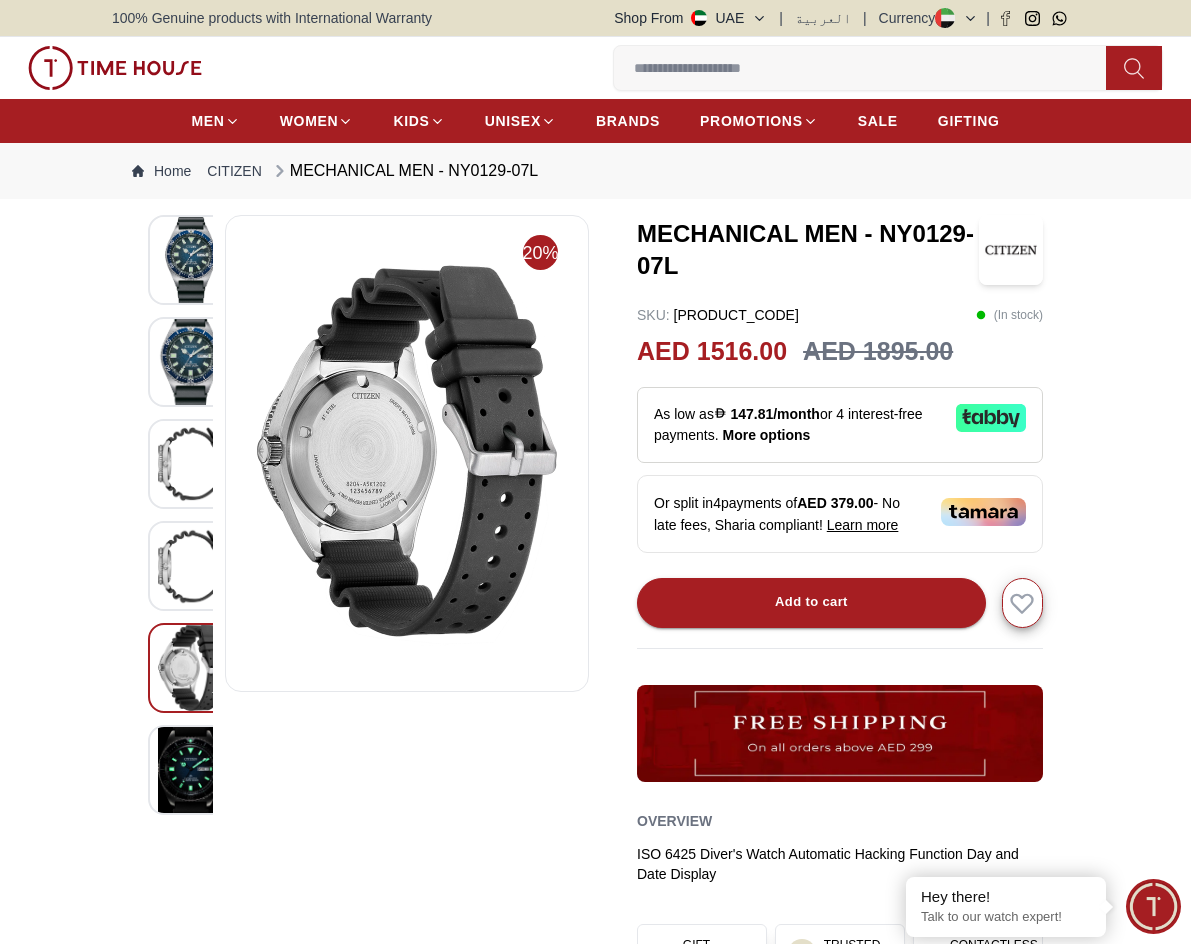 click at bounding box center (407, 453) 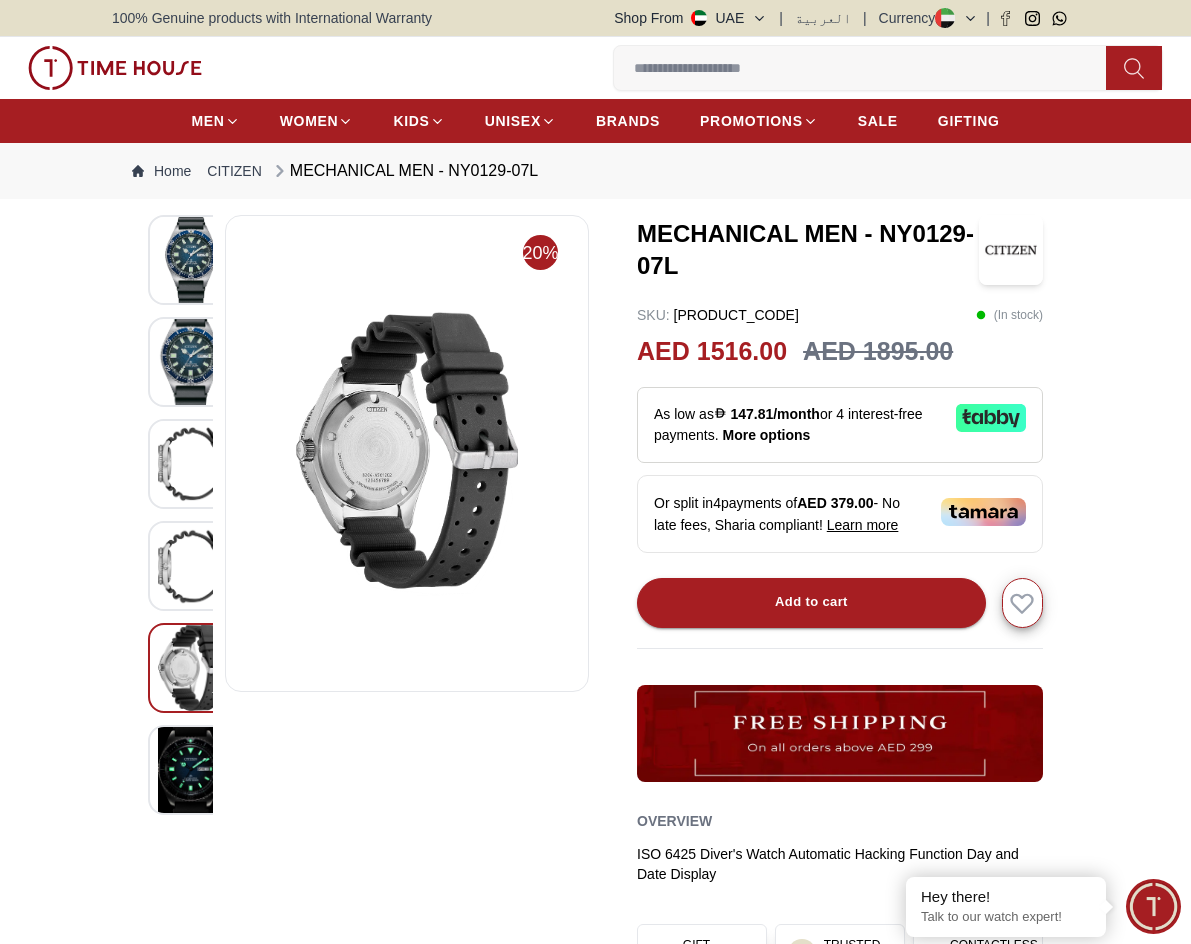 click at bounding box center (193, 362) 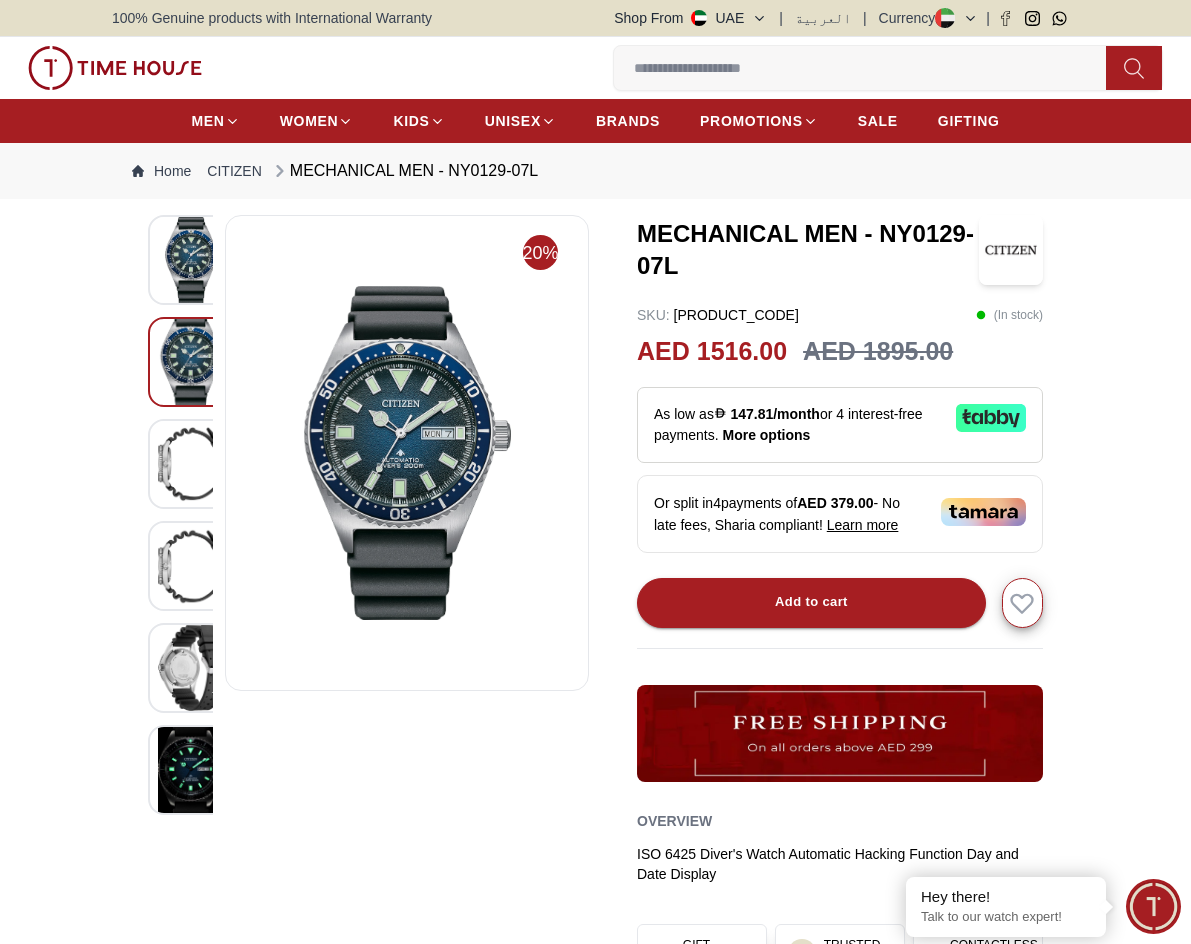click at bounding box center [193, 260] 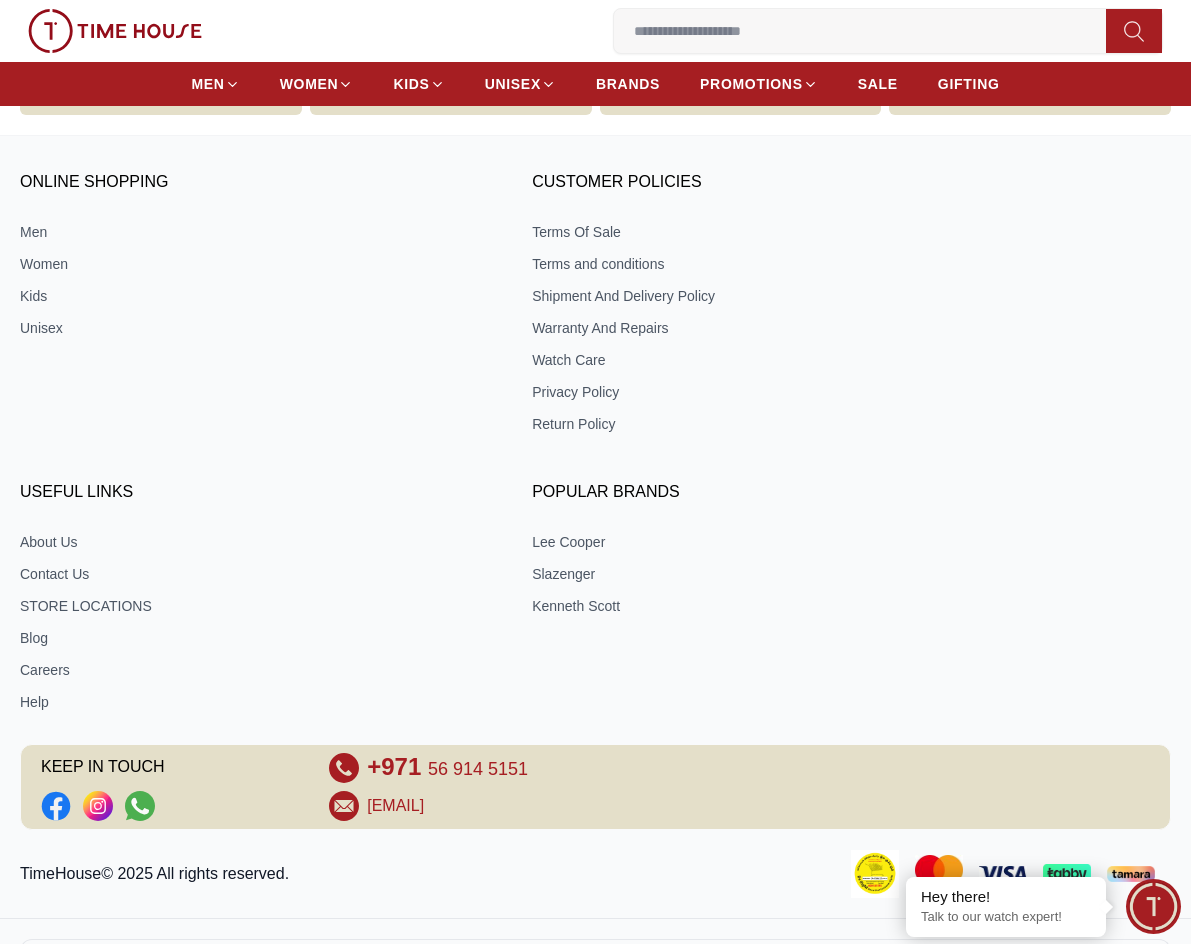 scroll, scrollTop: 4189, scrollLeft: 0, axis: vertical 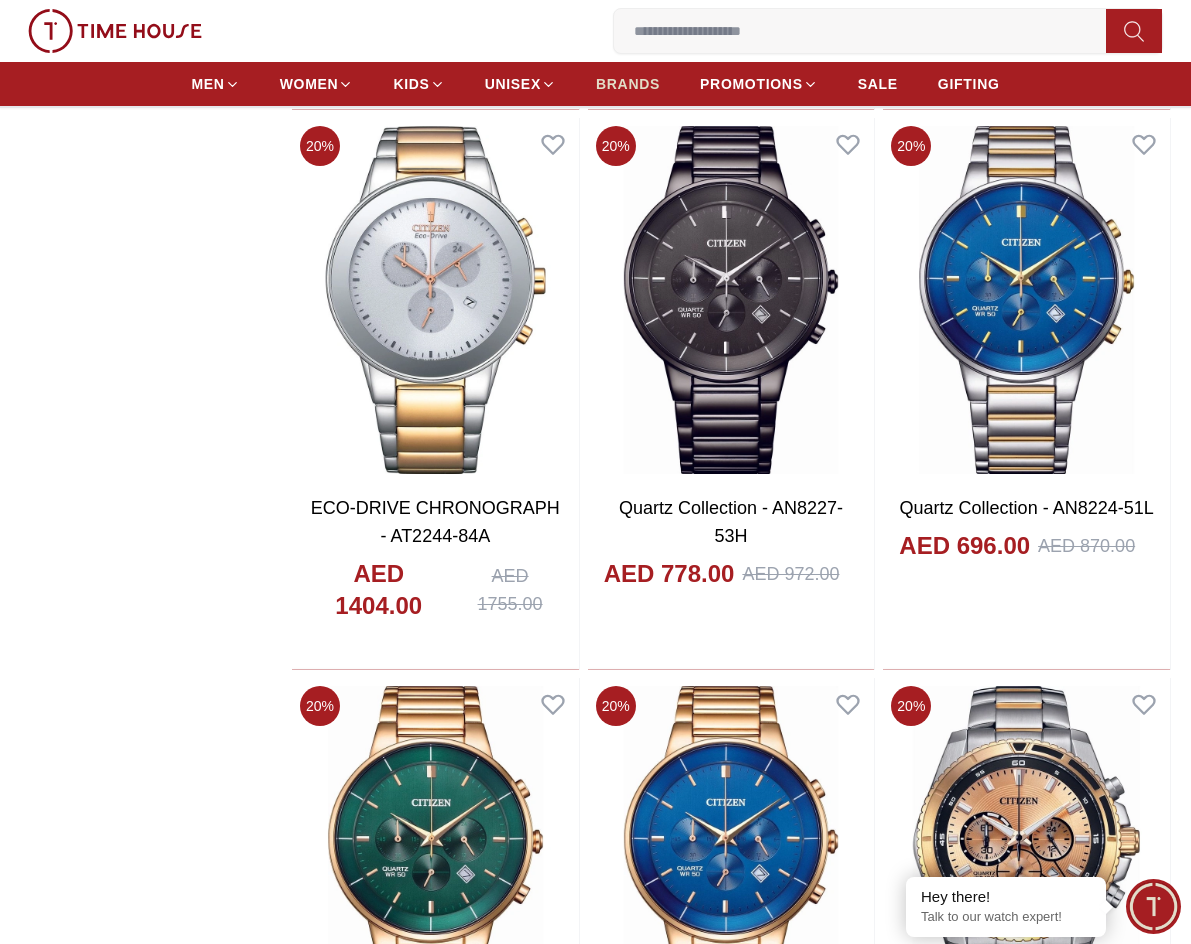 click on "BRANDS" at bounding box center [628, 84] 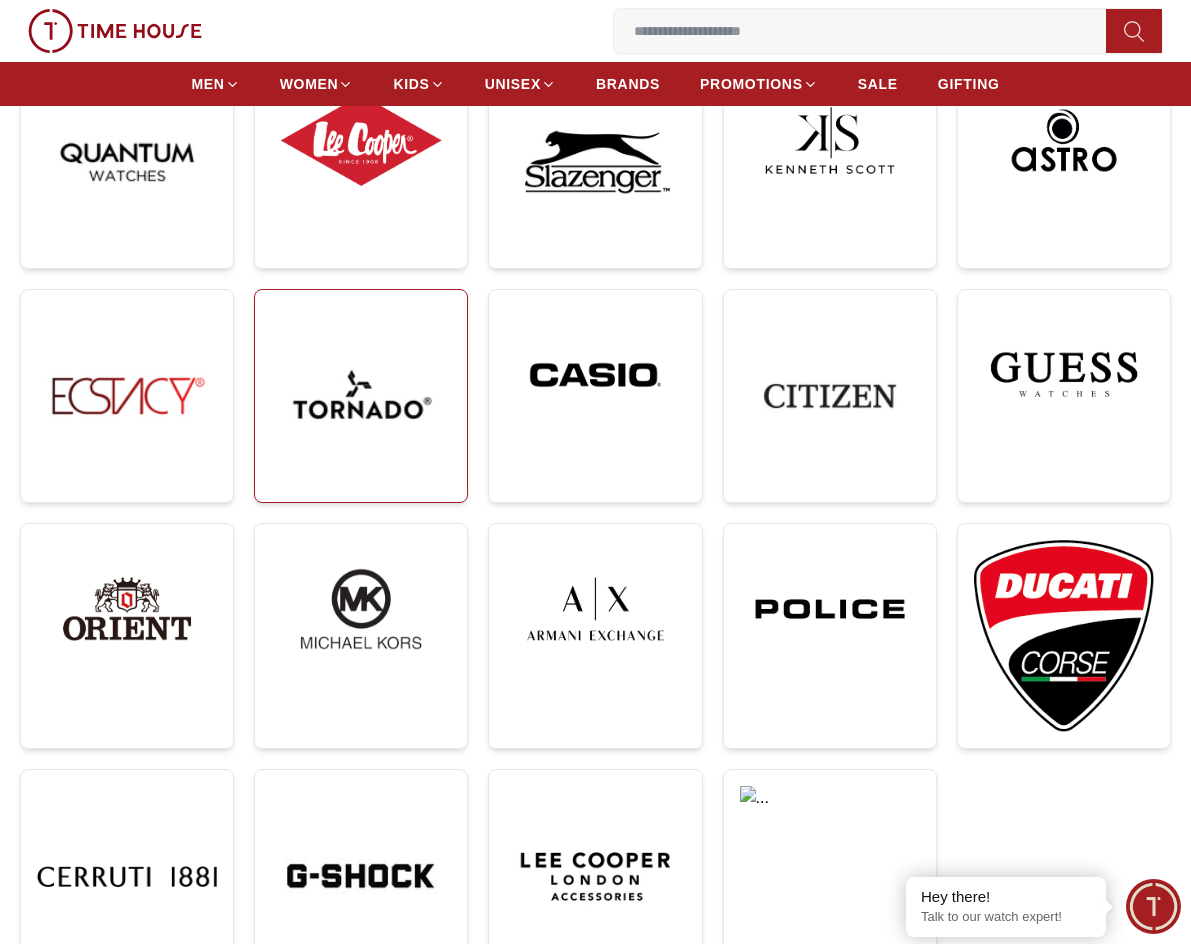 scroll, scrollTop: 700, scrollLeft: 0, axis: vertical 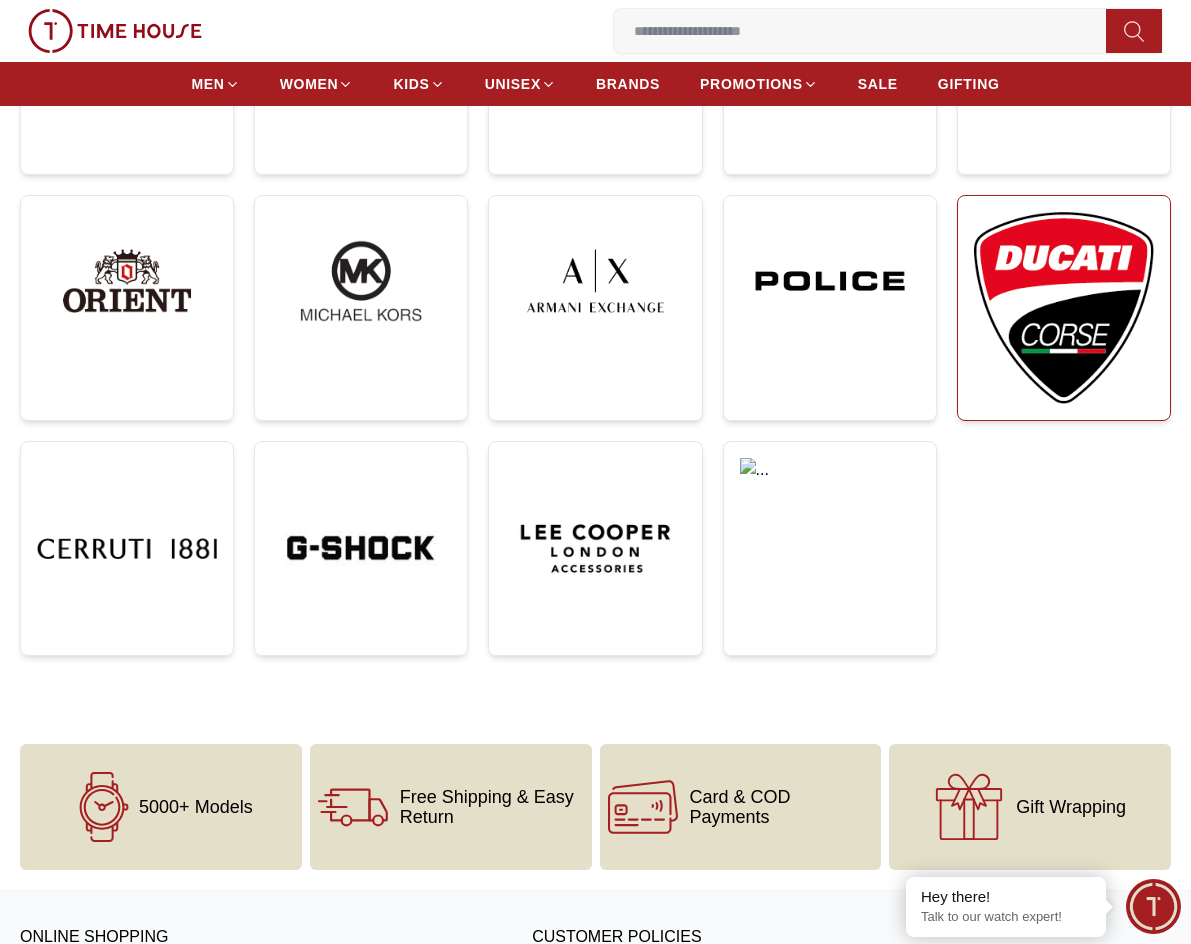 click at bounding box center (1064, 308) 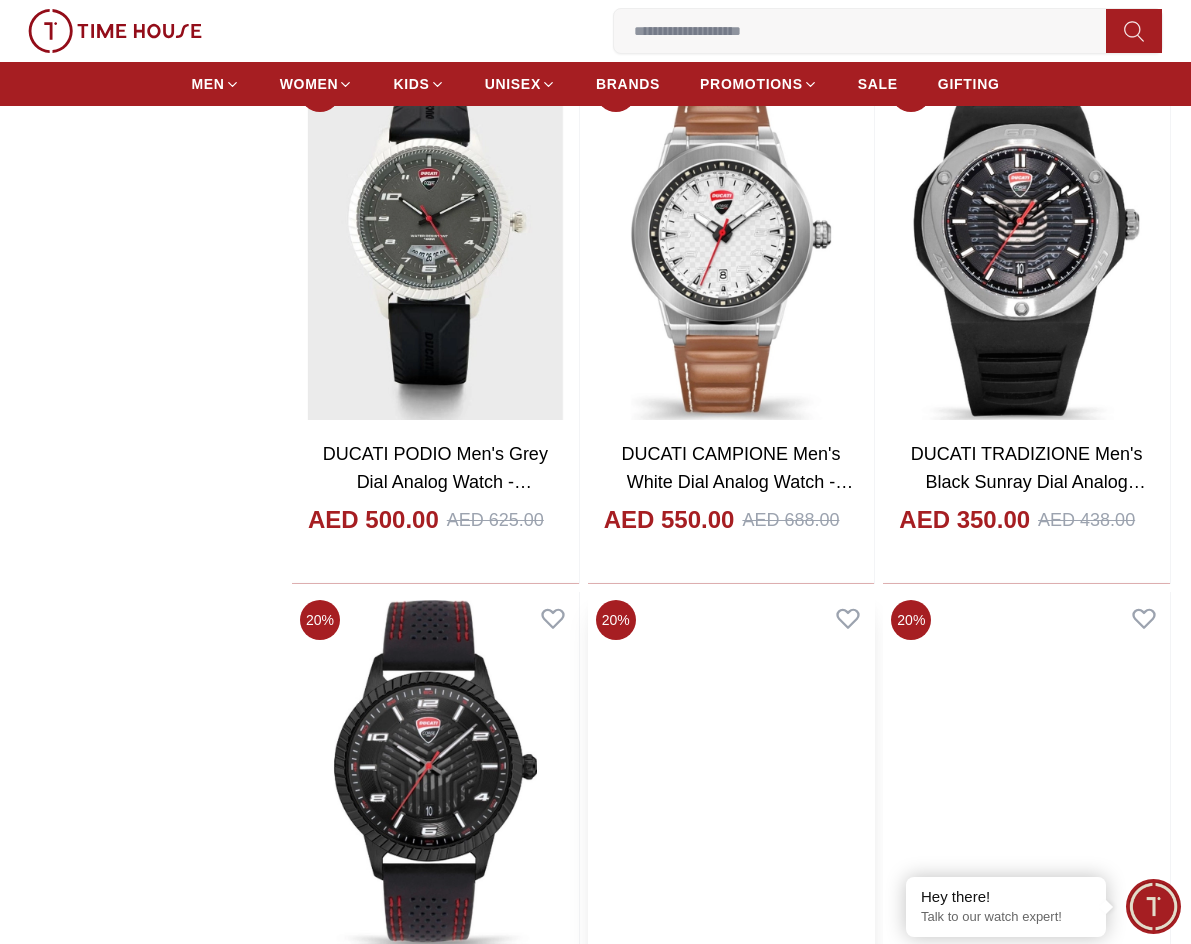 scroll, scrollTop: 3334, scrollLeft: 0, axis: vertical 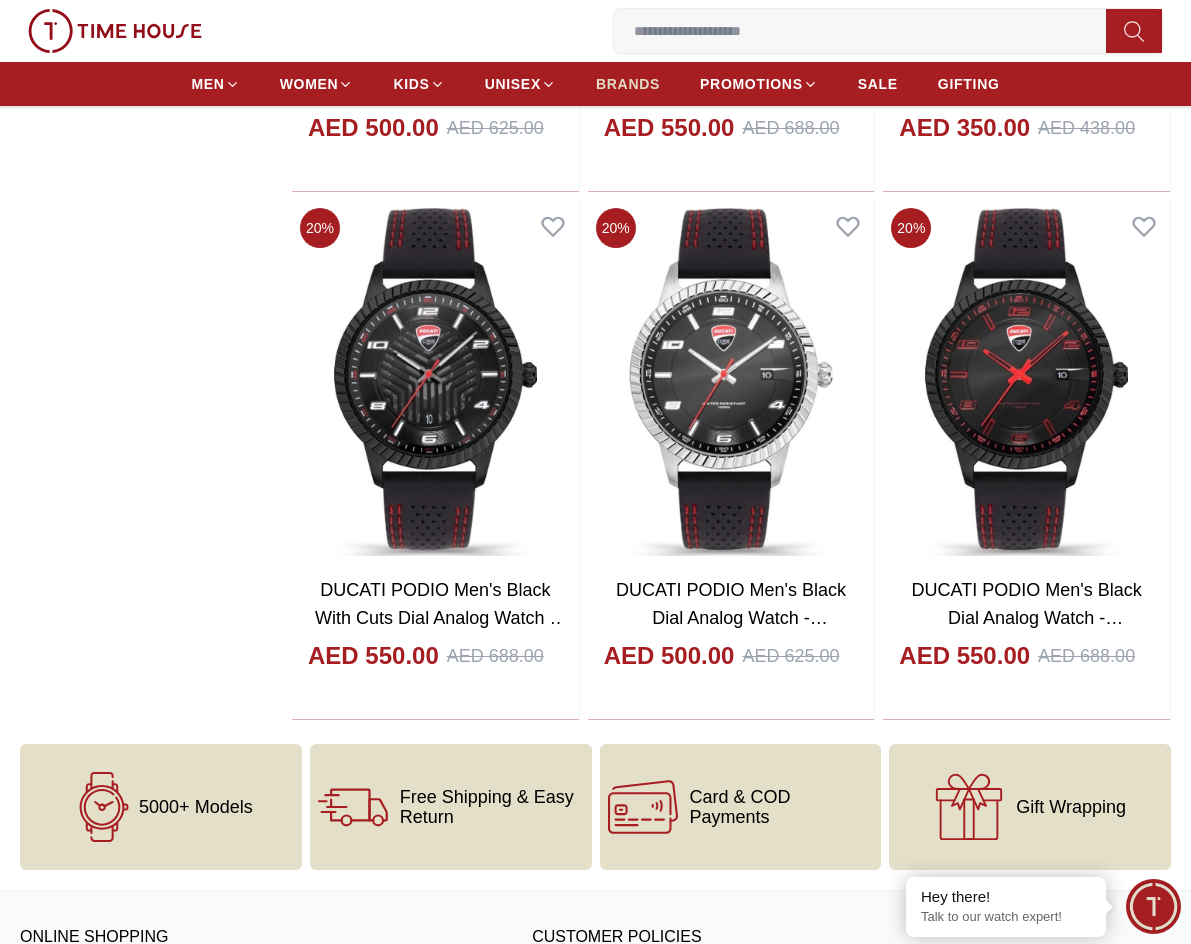 click on "BRANDS" at bounding box center (628, 84) 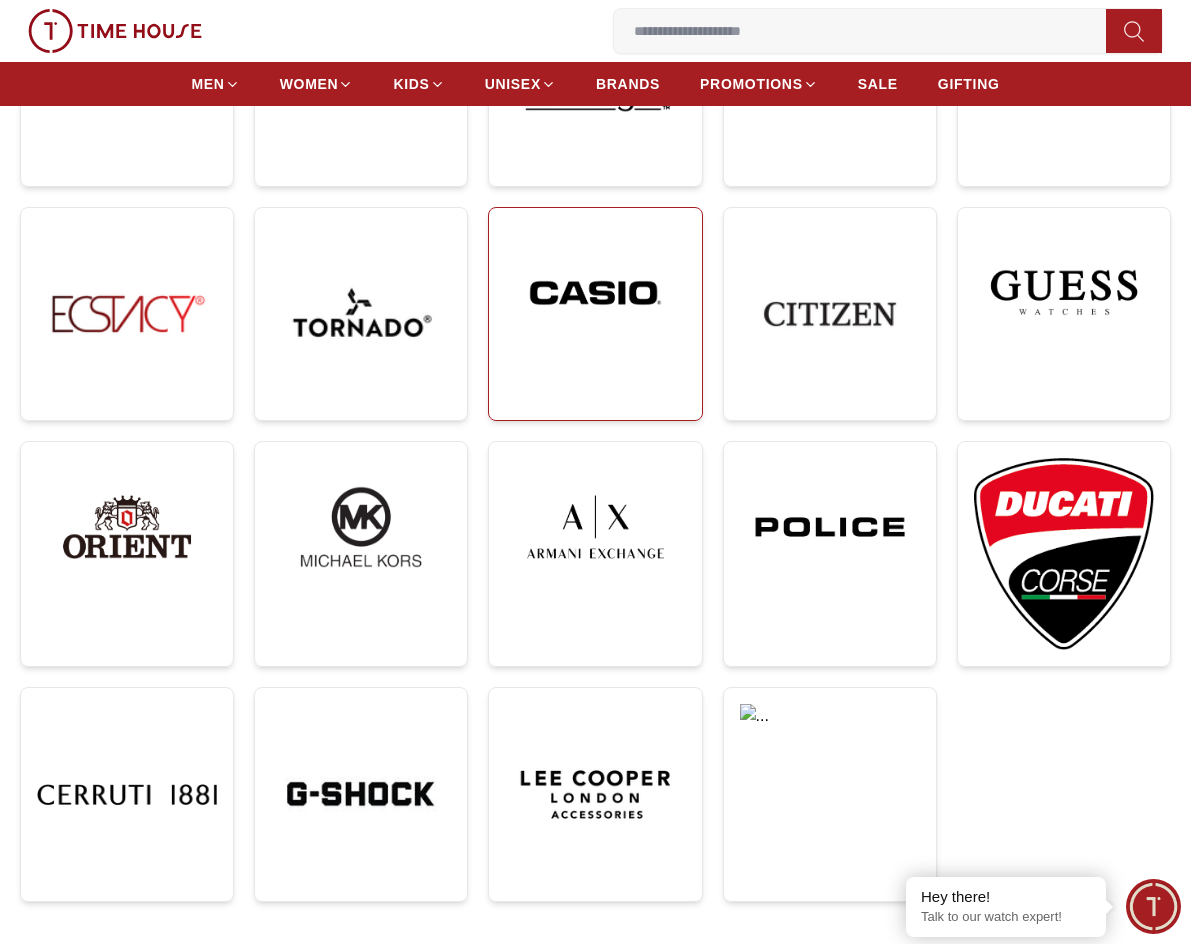 scroll, scrollTop: 500, scrollLeft: 0, axis: vertical 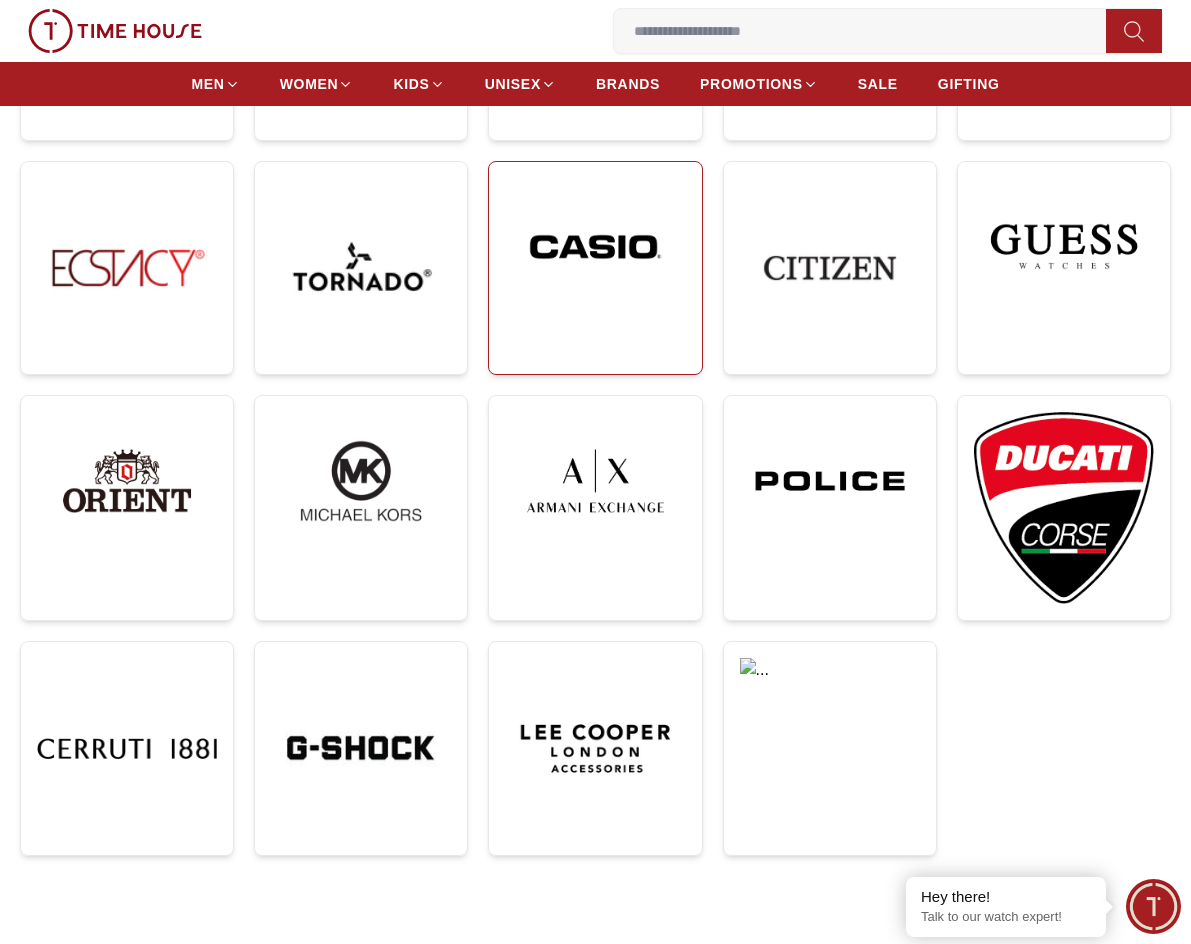 click at bounding box center [595, 246] 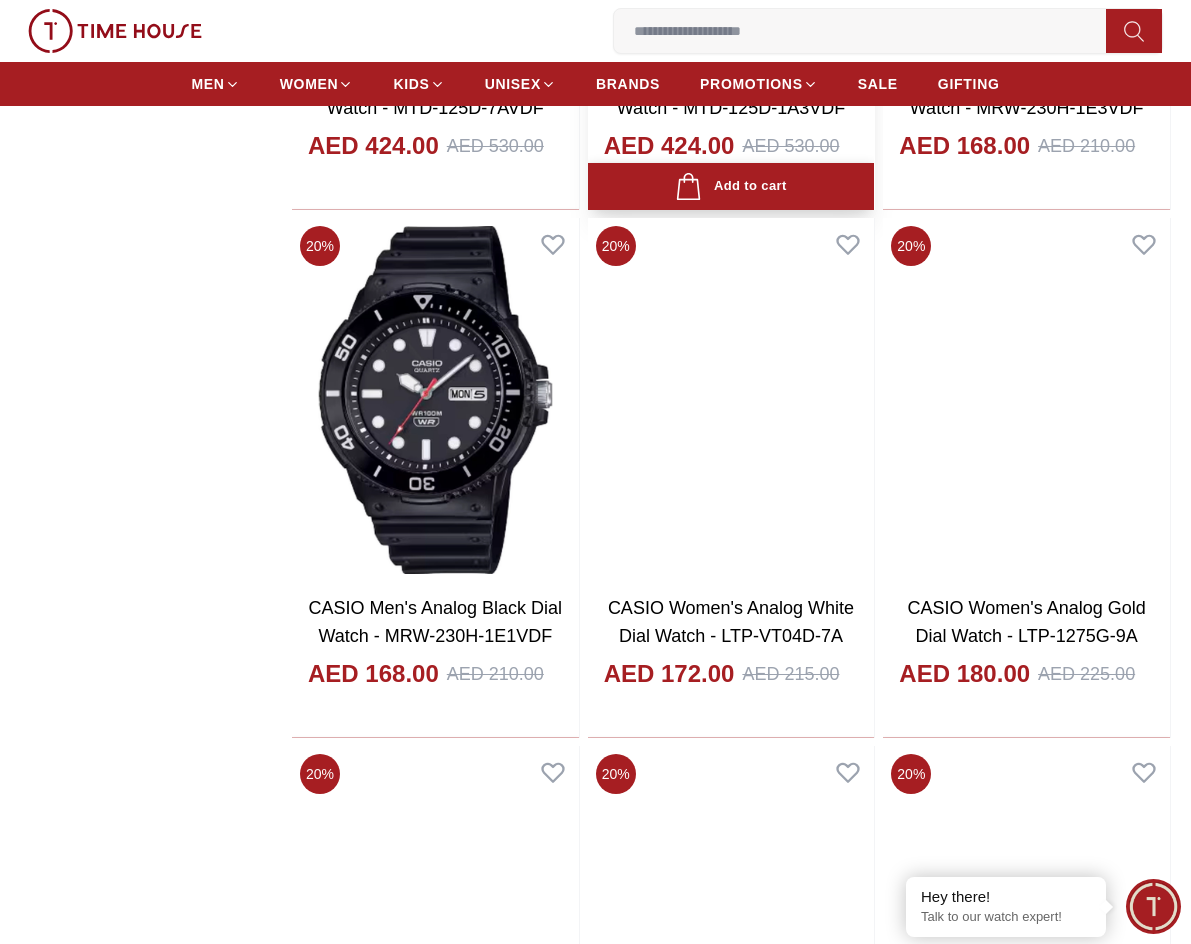 scroll, scrollTop: 2800, scrollLeft: 0, axis: vertical 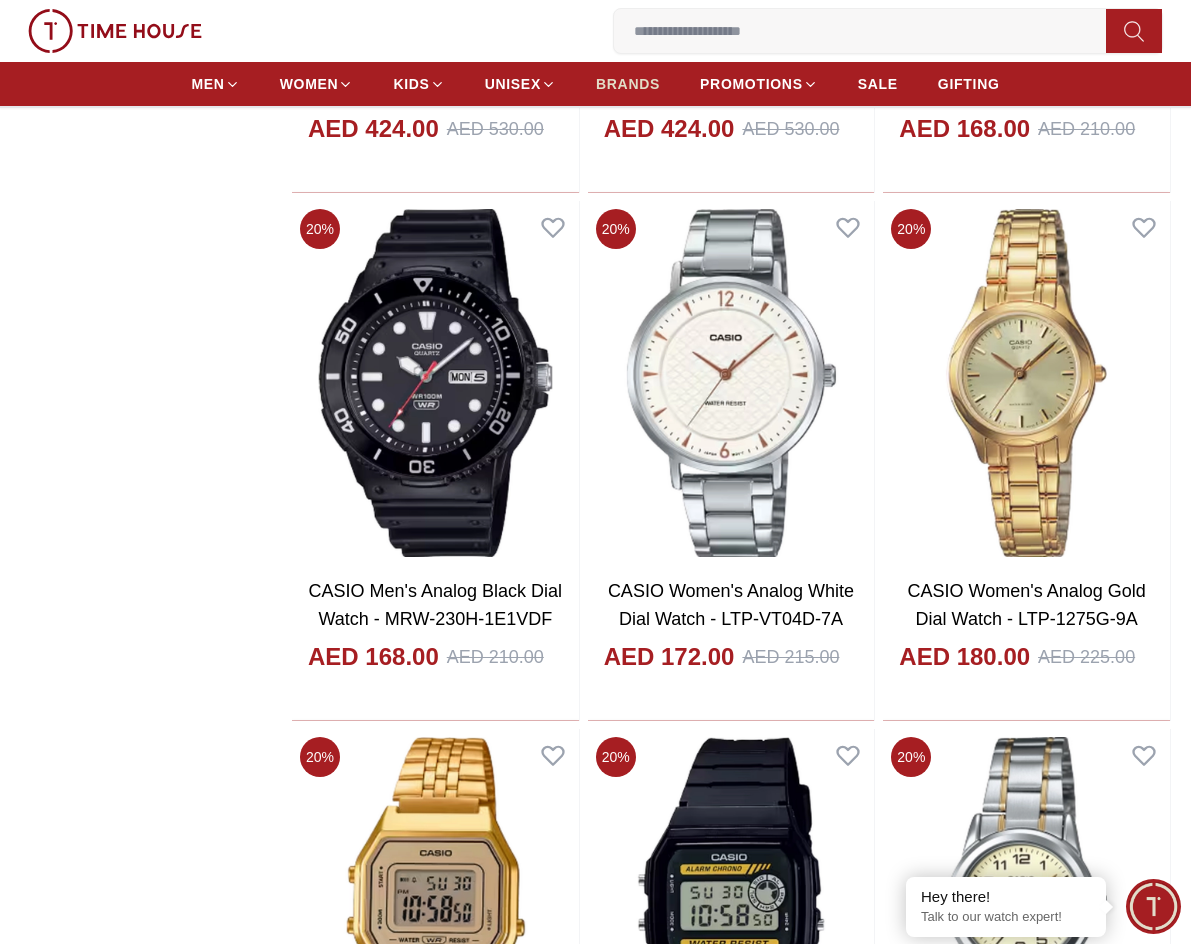 click on "BRANDS" at bounding box center [628, 84] 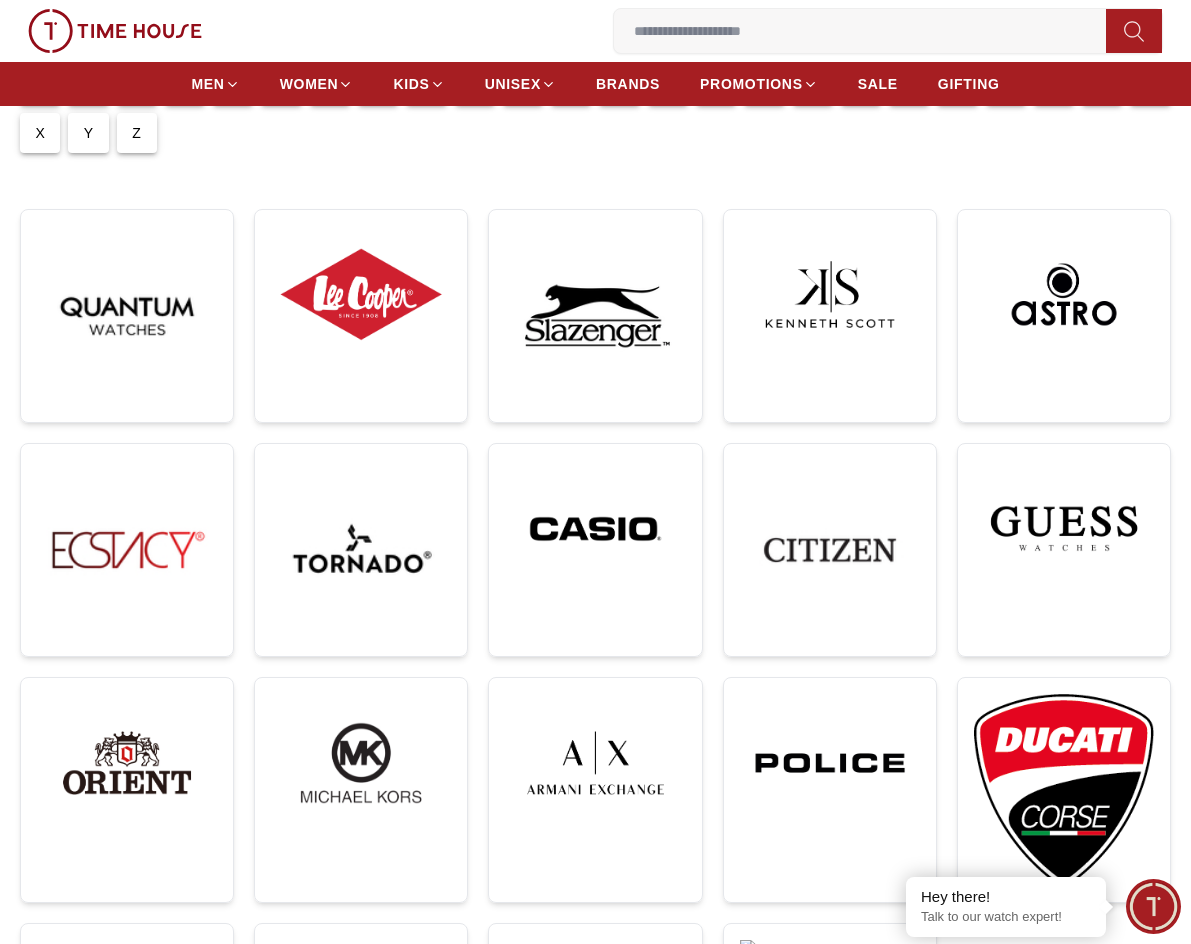 scroll, scrollTop: 600, scrollLeft: 0, axis: vertical 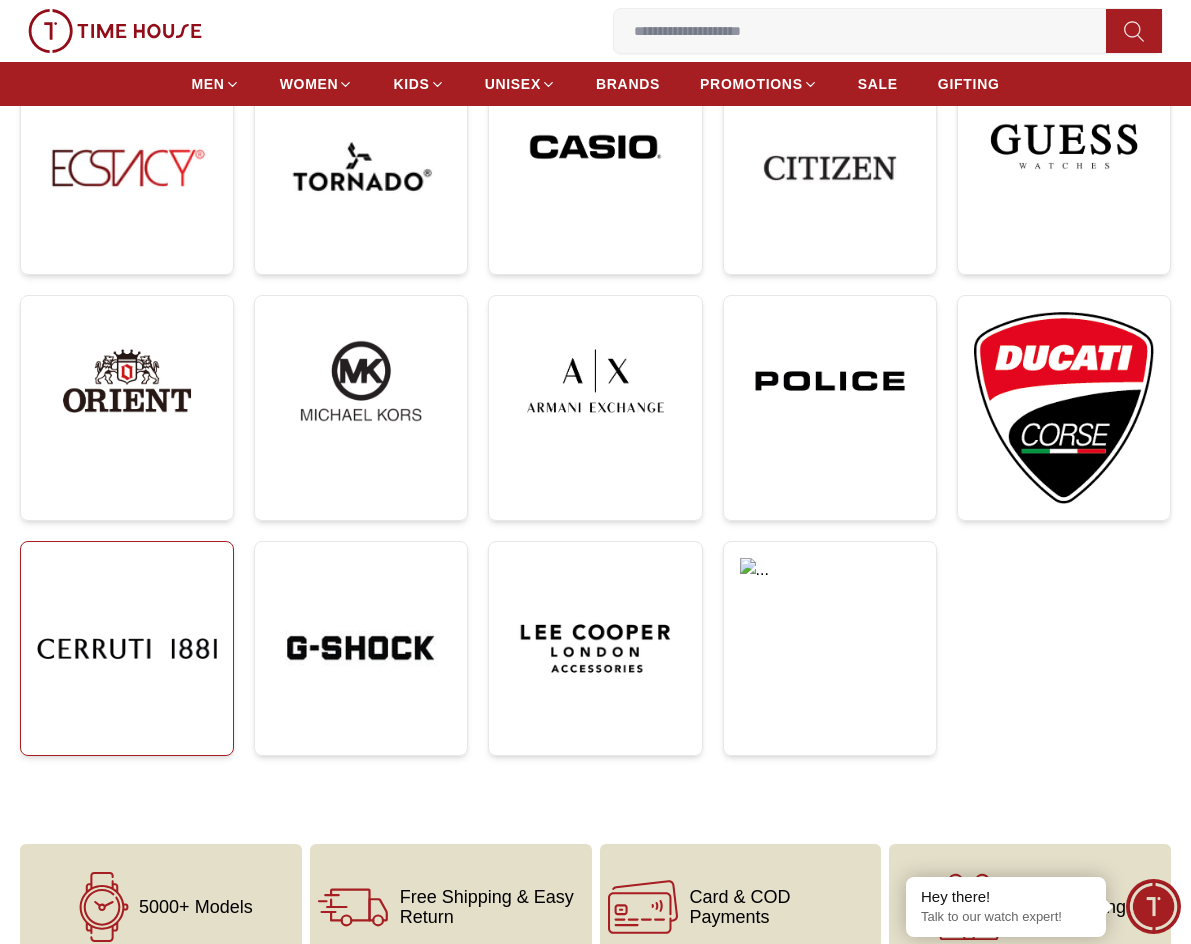 click at bounding box center [127, 648] 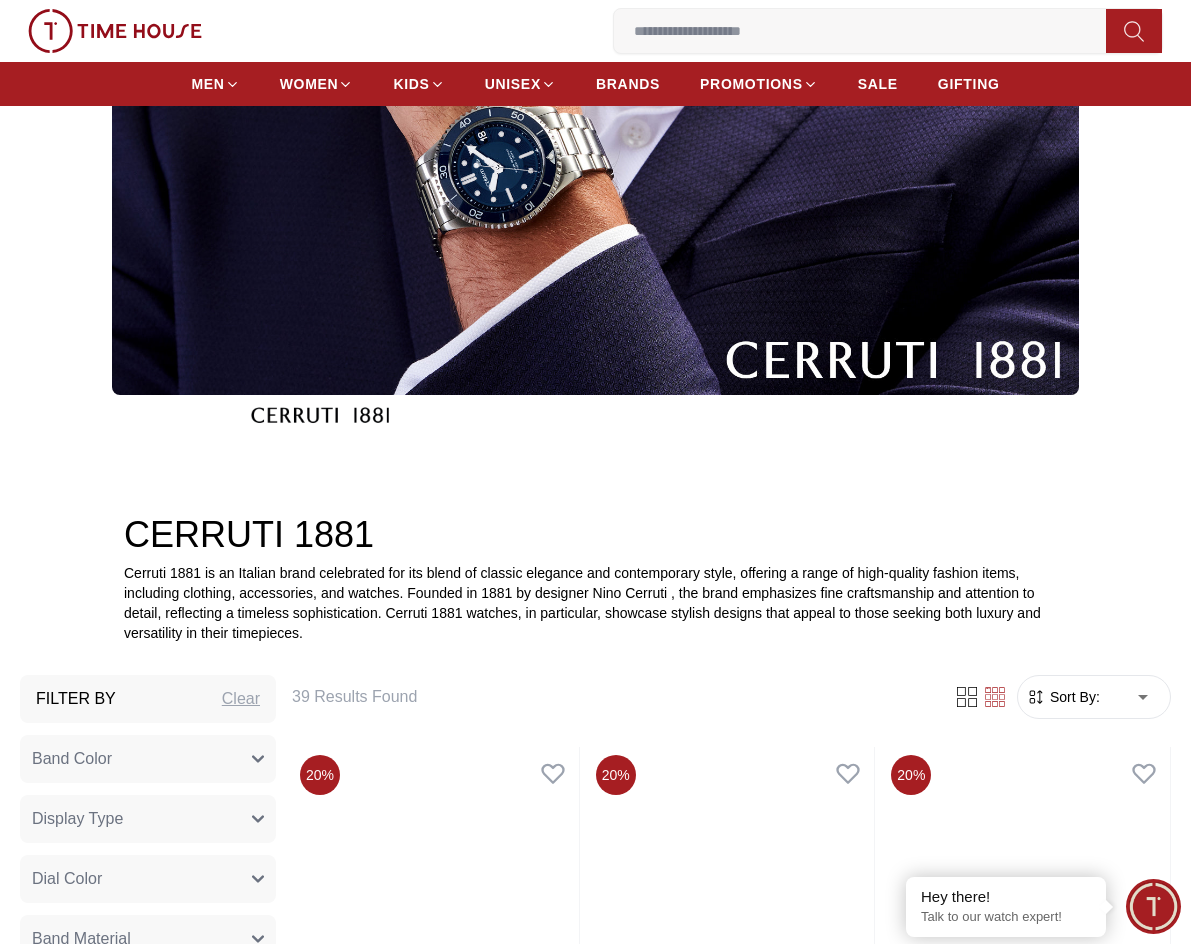 scroll, scrollTop: 400, scrollLeft: 0, axis: vertical 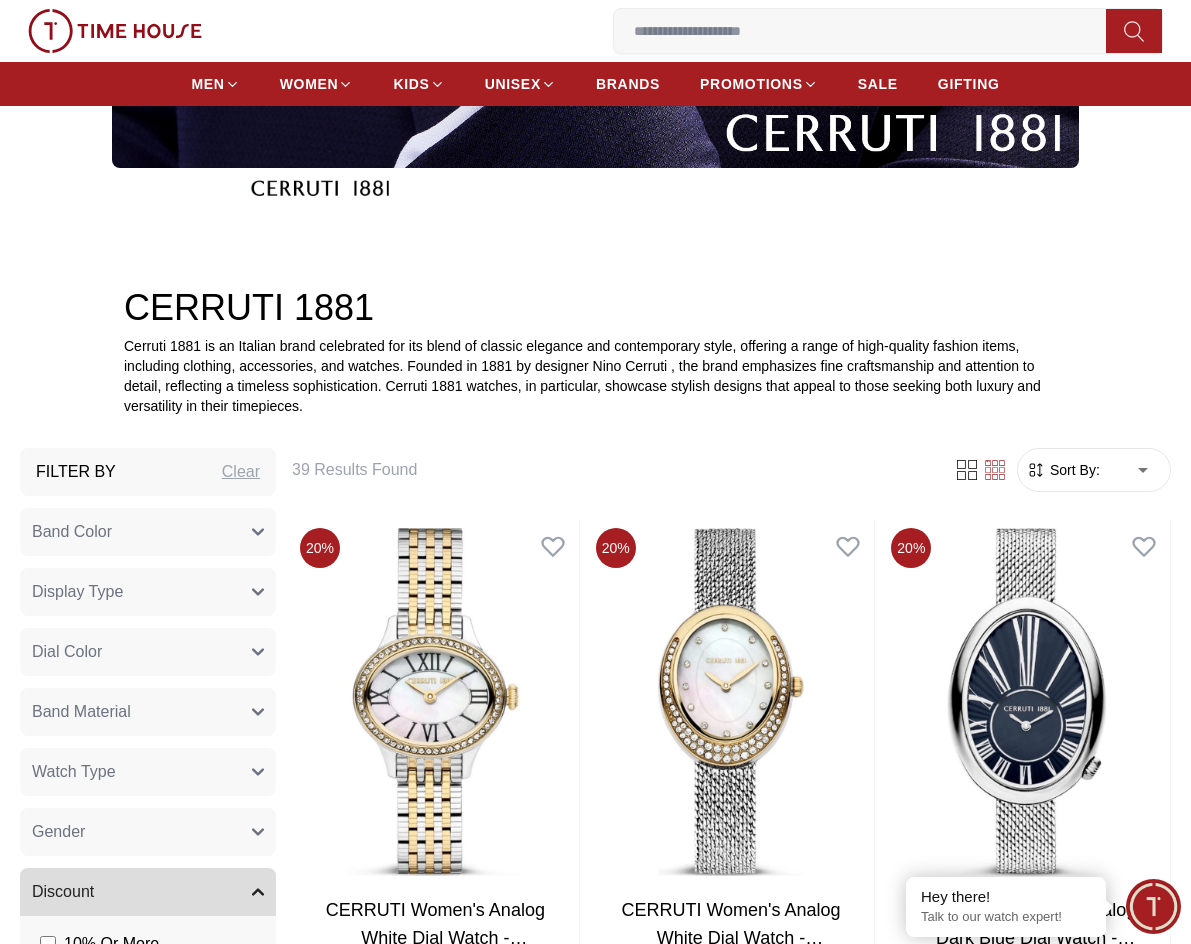 click on "Sort By:" at bounding box center [1073, 470] 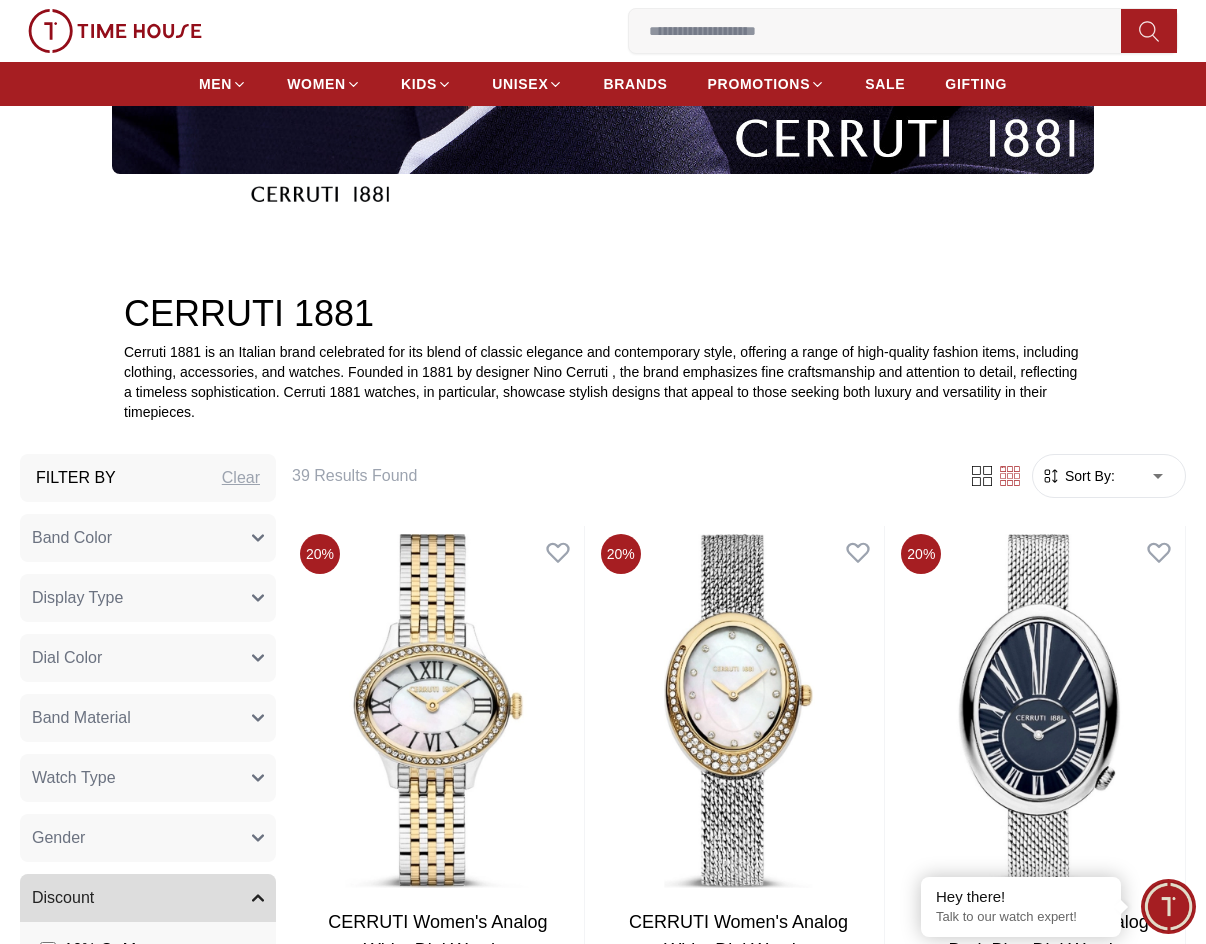 click on "100% Genuine products with International Warranty Shop From UAE | العربية |  Currency   | 0 Wishlist Help Our Stores My Account 0 Wishlist My Bag MEN WOMEN KIDS UNISEX BRANDS PROMOTIONS SALE GIFTING Home Cerruti-1881 CERRUTI 1881 Cerruti 1881 is an Italian brand celebrated for its blend of classic elegance and contemporary style, offering a range of high-quality fashion items, including clothing, accessories, and watches. Founded in [YEAR] by designer Nino Cerruti , the brand emphasizes fine craftsmanship and attention to detail, reflecting a timeless sophistication. Cerruti 1881 watches, in particular, showcase stylish designs that appeal to those seeking both luxury and versatility in their timepieces.    Filter By Clear Band Color Dark Blue Black Grey Two Tone Purple Rose Gold / White Black  /  Silver Black / Red Pink+Rose Gold Black & Brown 2 Tone - Ss & Rg Black And Golden Sand Display Type Analog Multi Function Automatic Chronograph Dial Color Black Dark Blue+Gold Navy Blue Pink Red Champagne Men" at bounding box center (603, 2466) 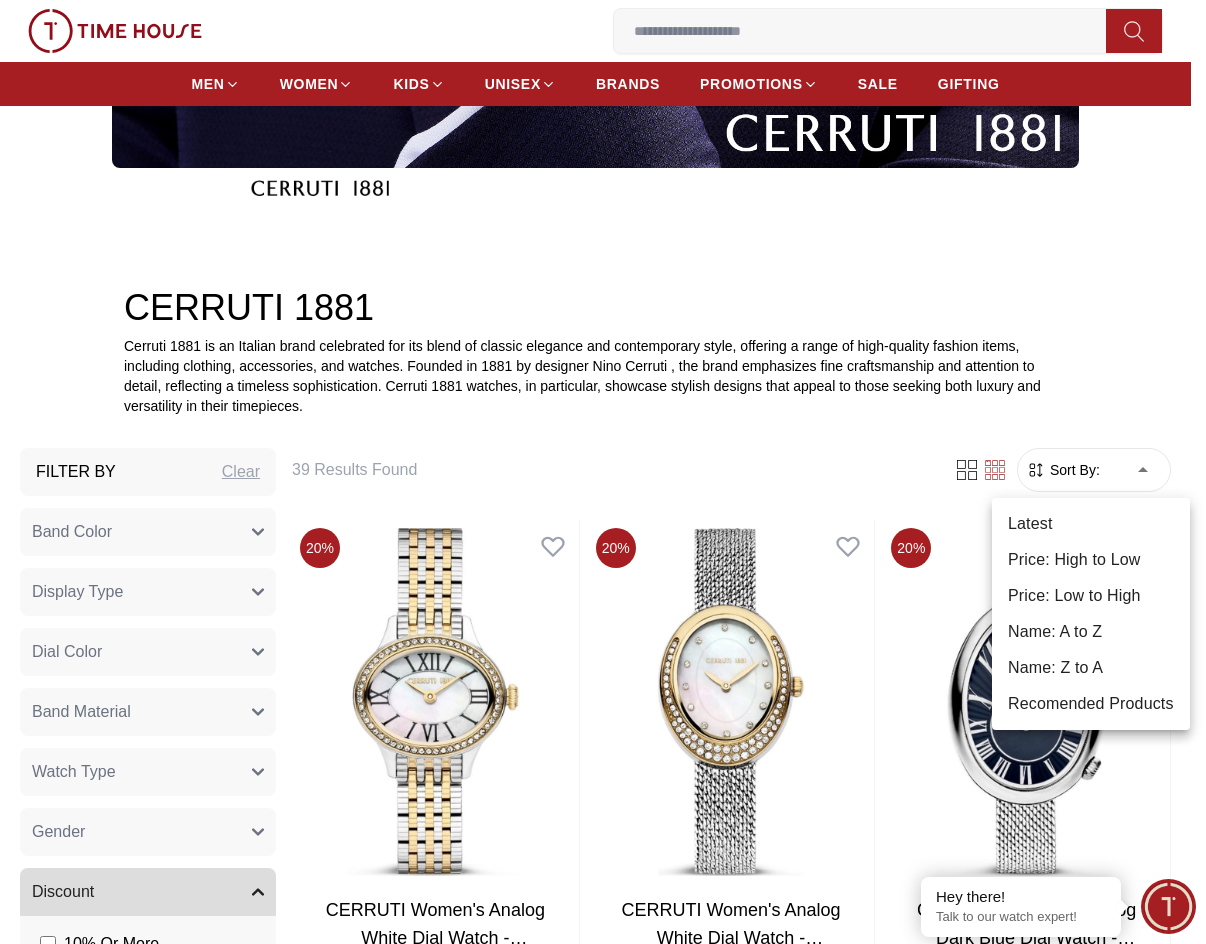 click at bounding box center [603, 472] 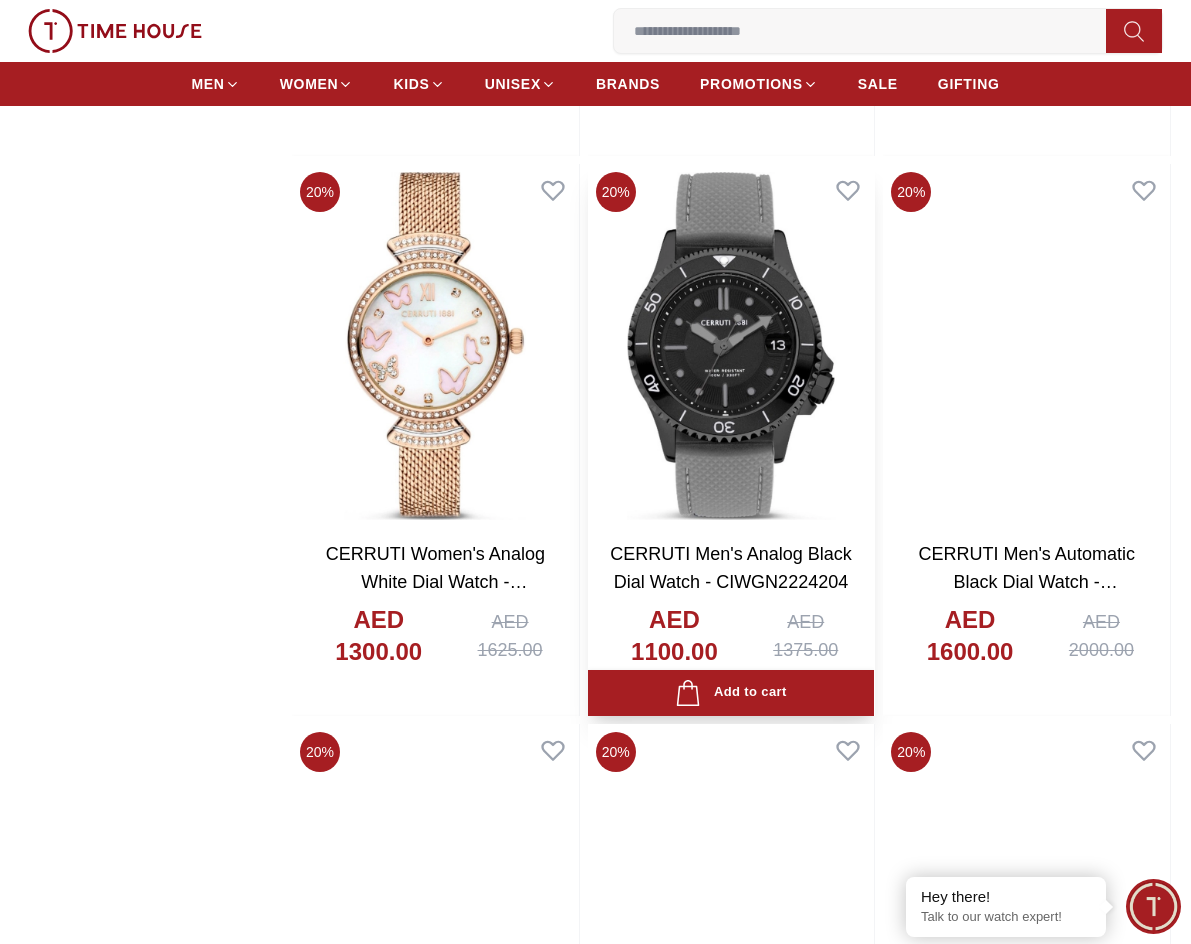 scroll, scrollTop: 2400, scrollLeft: 0, axis: vertical 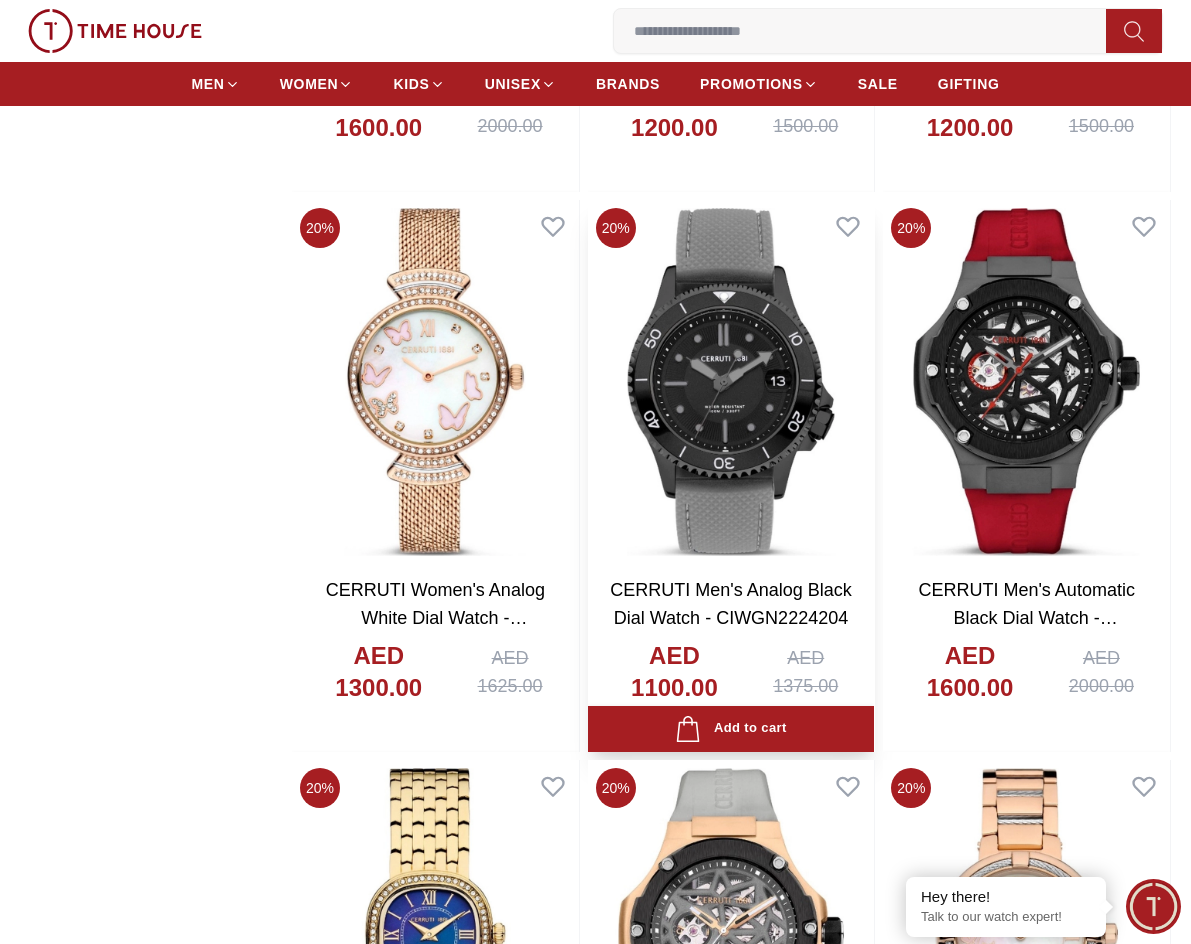 click at bounding box center [731, 382] 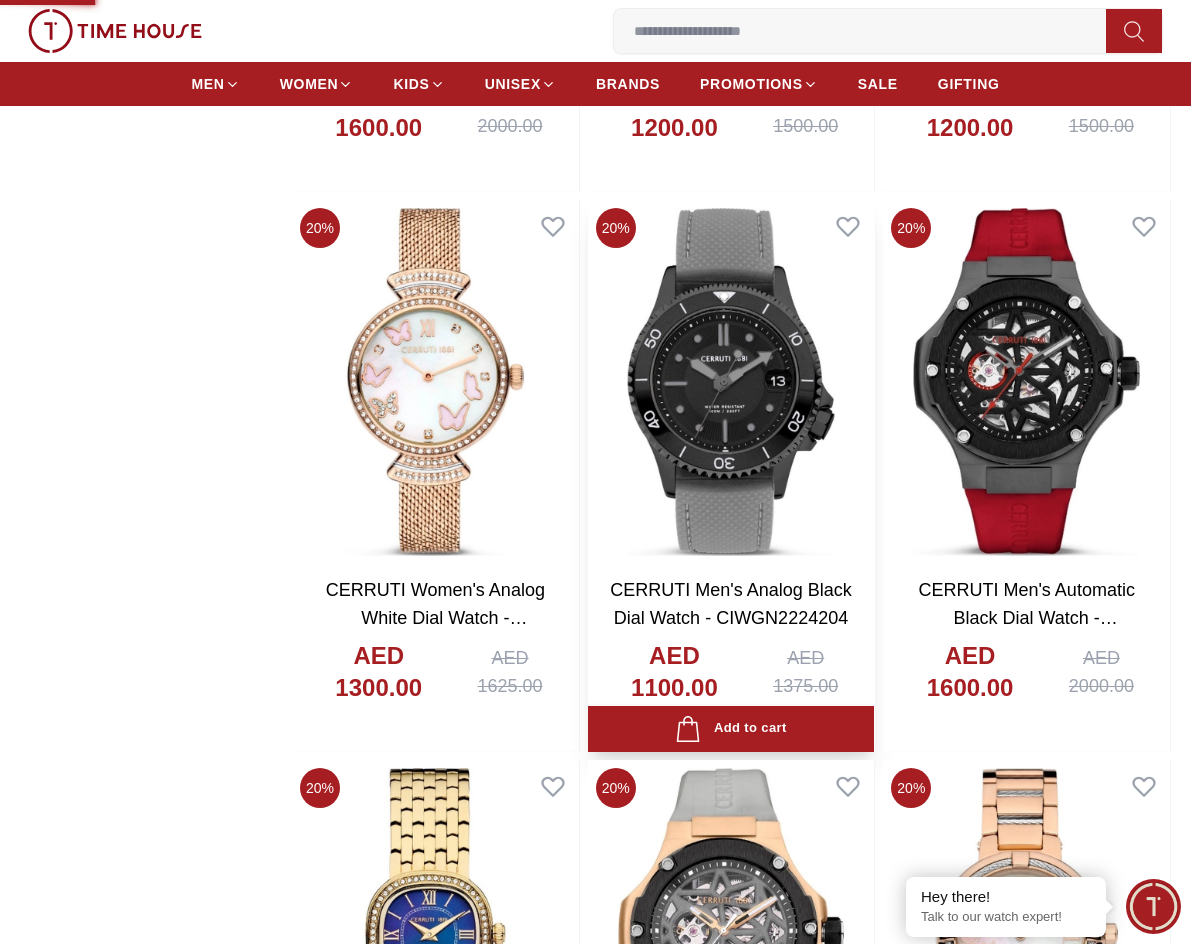 scroll, scrollTop: 0, scrollLeft: 0, axis: both 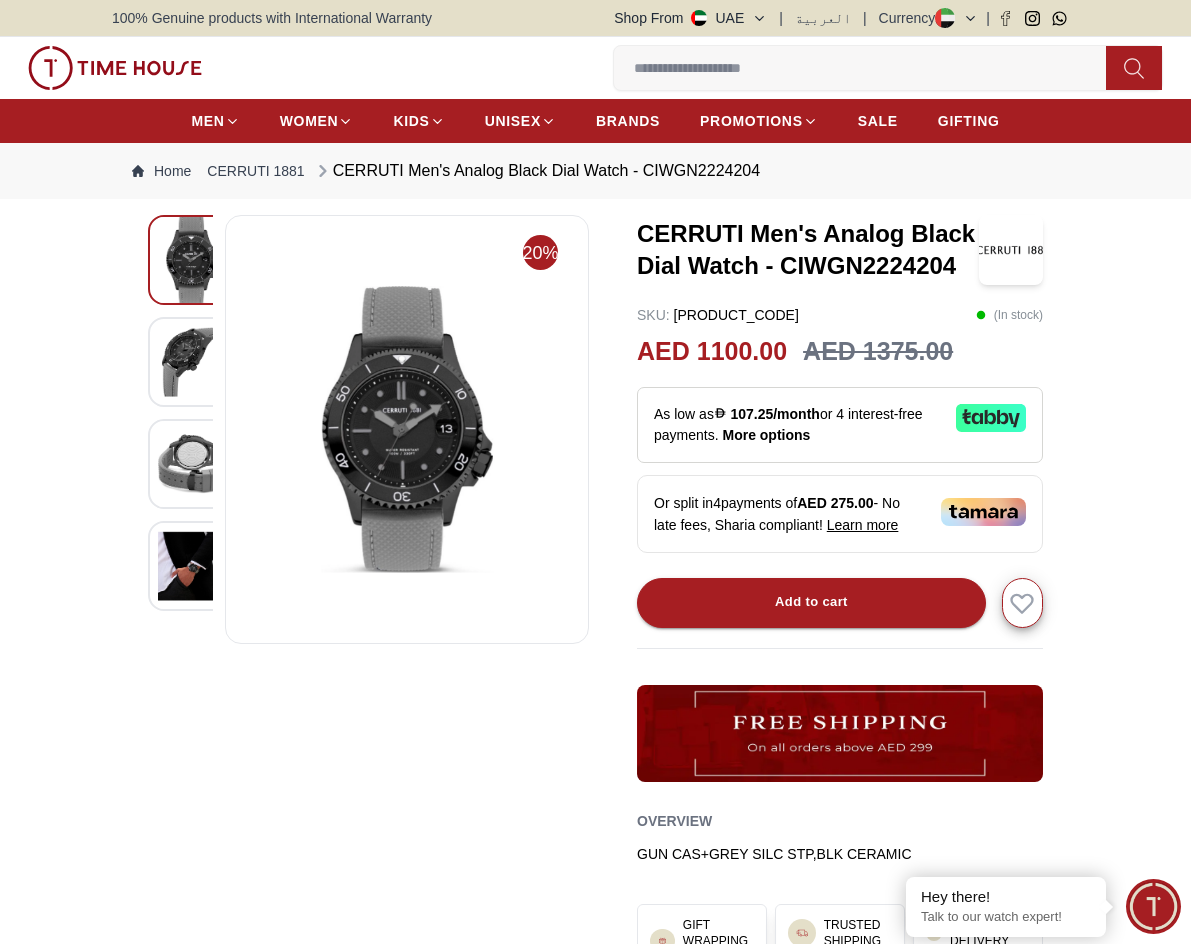 click at bounding box center (193, 362) 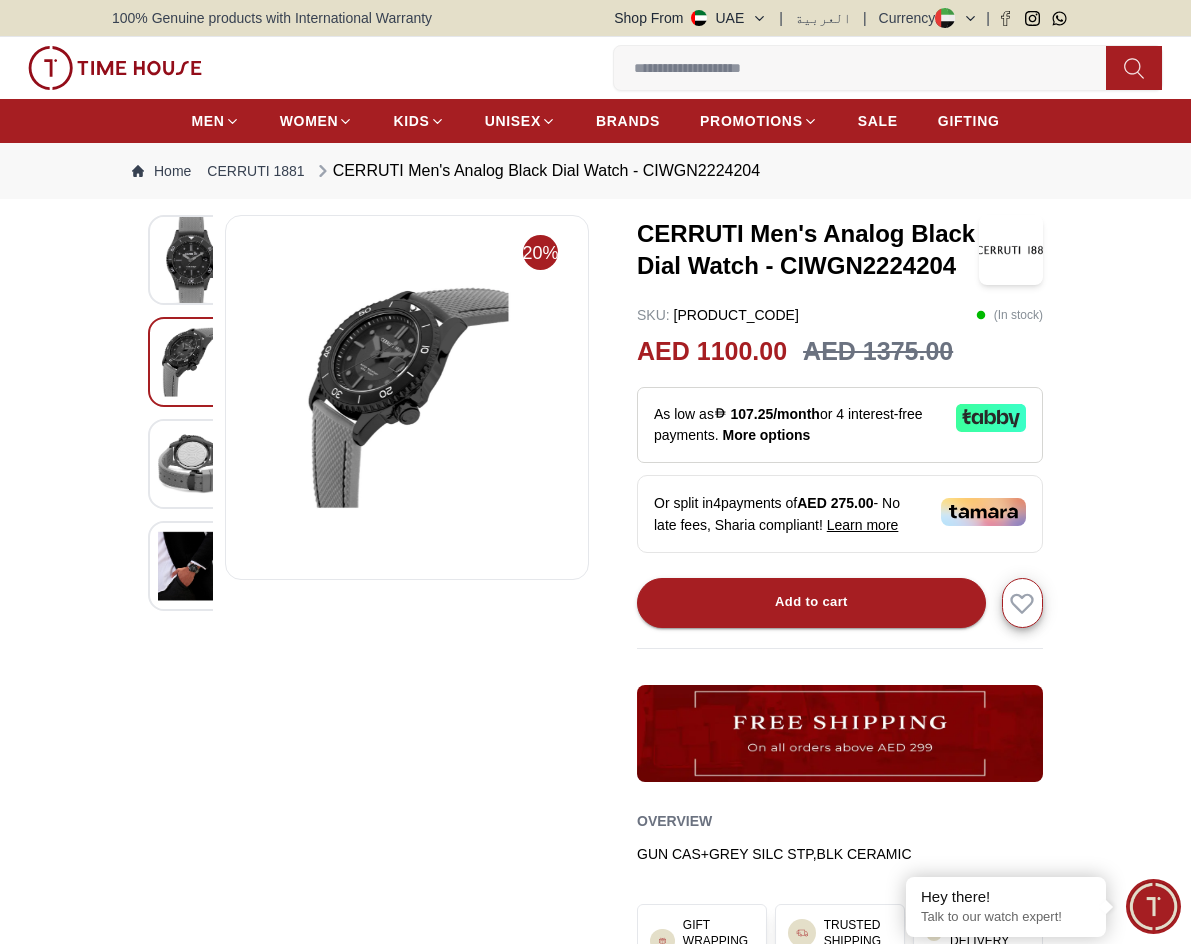 click at bounding box center [193, 464] 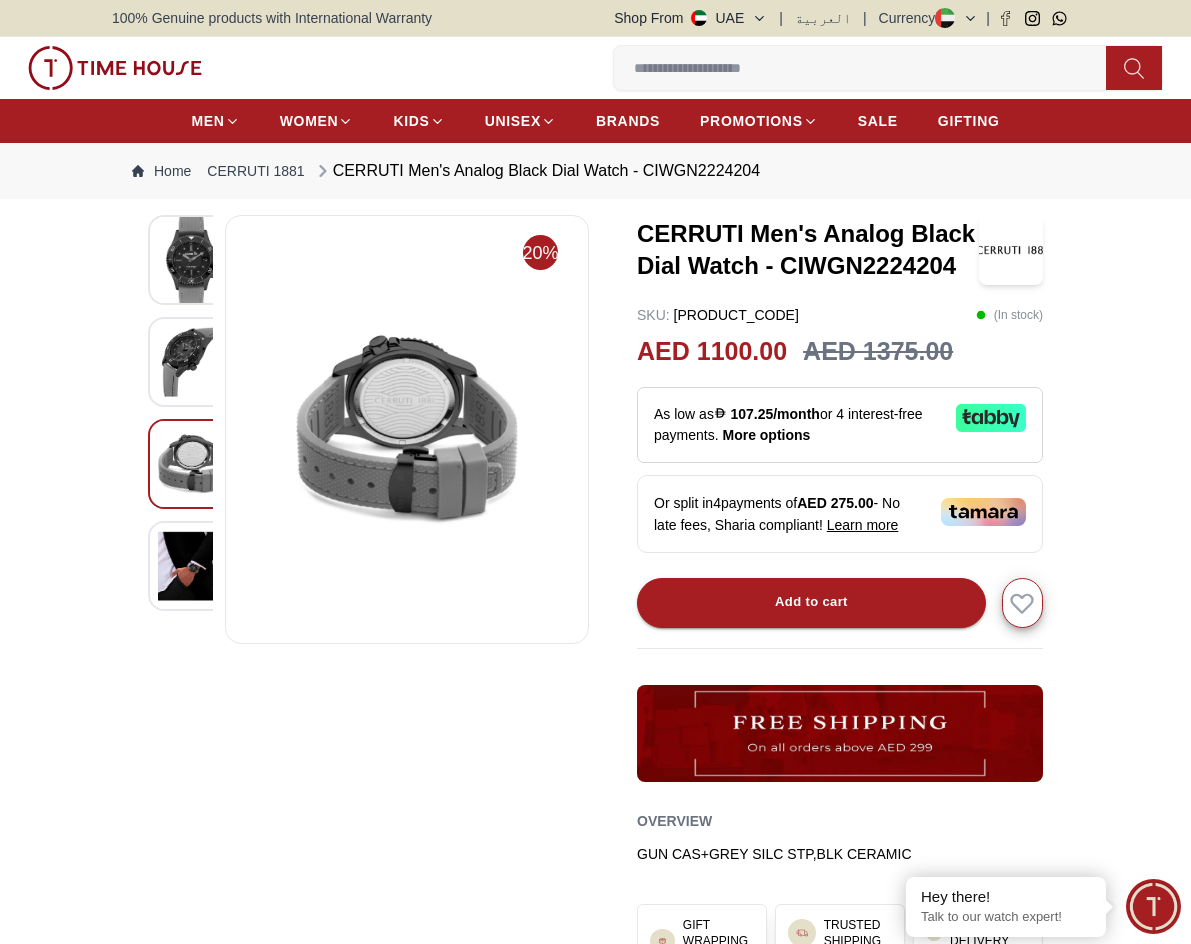 click at bounding box center (193, 566) 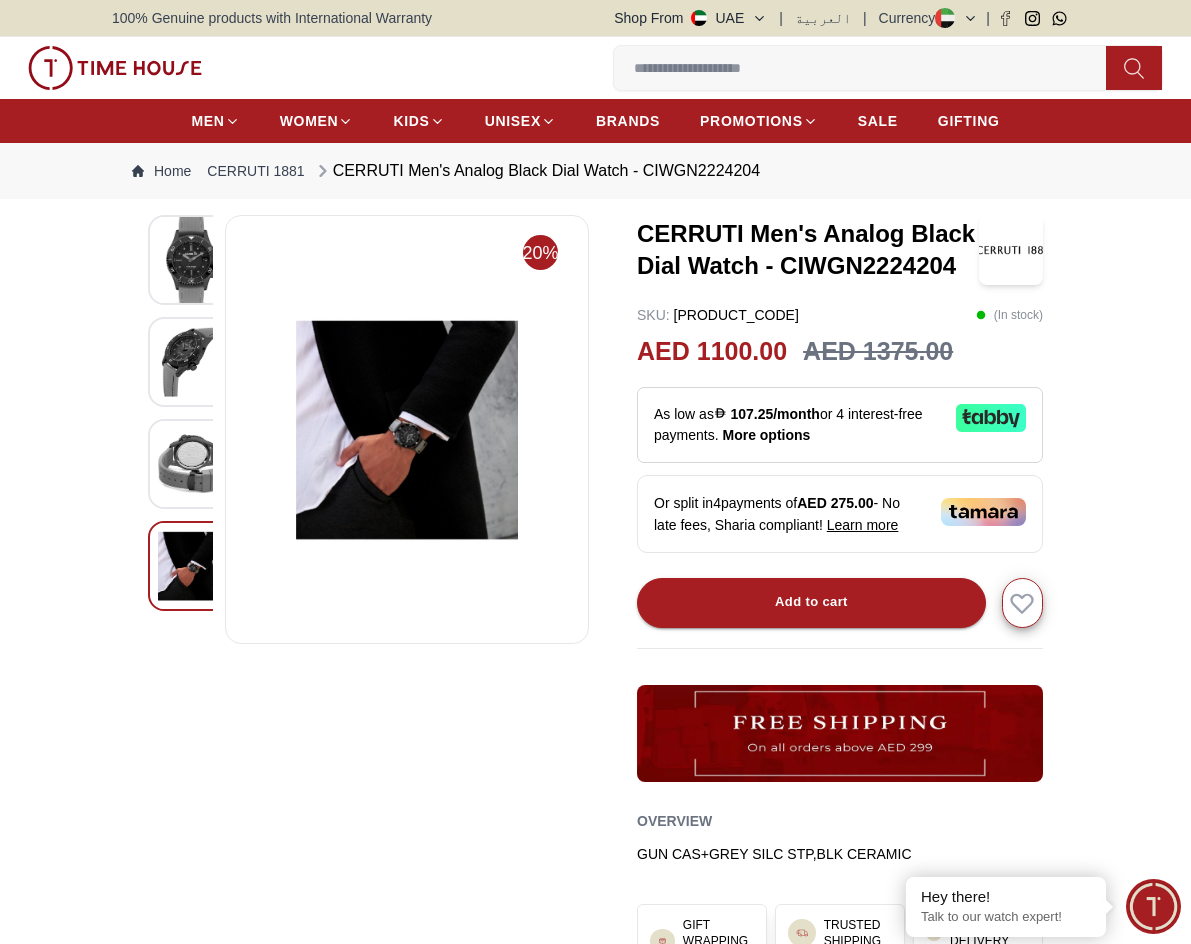 click at bounding box center (193, 362) 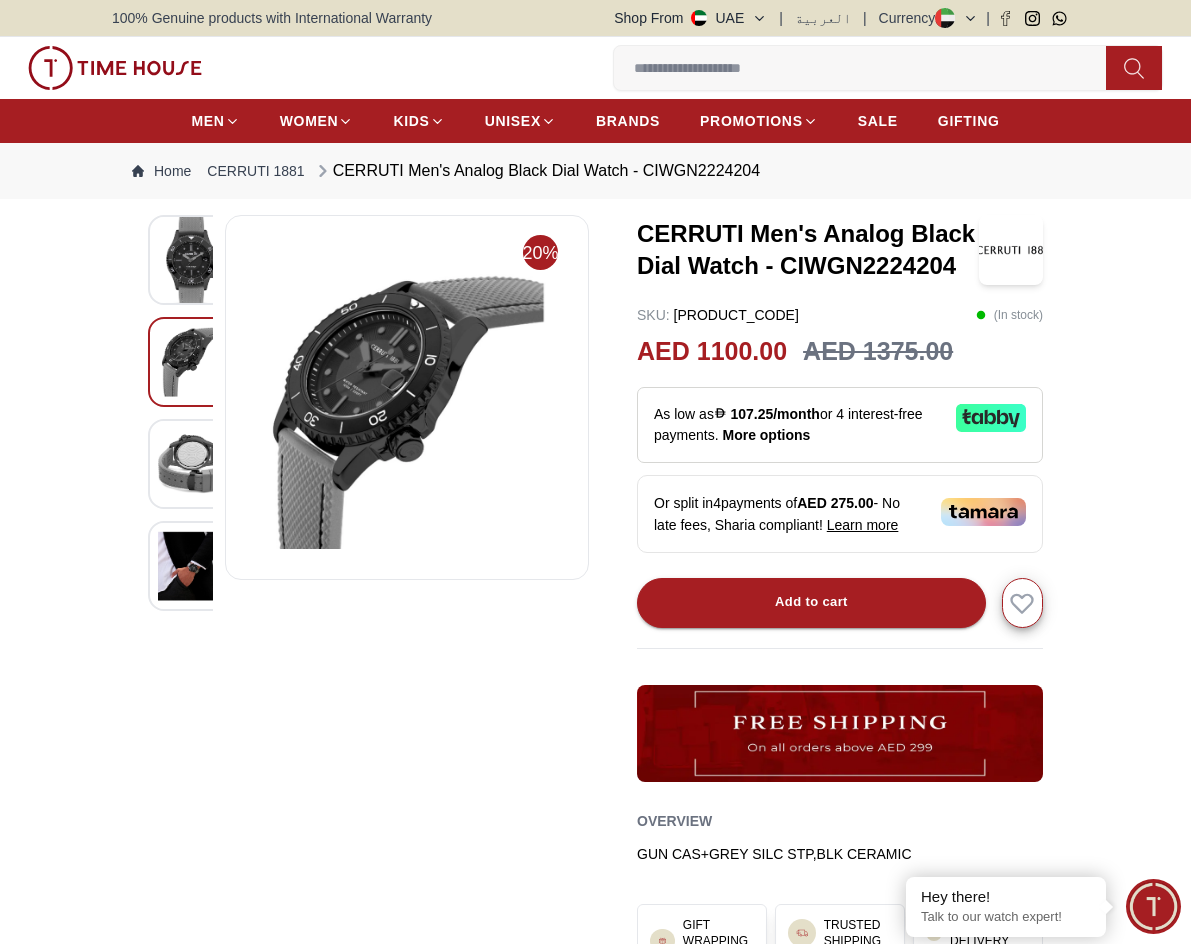 click at bounding box center [407, 397] 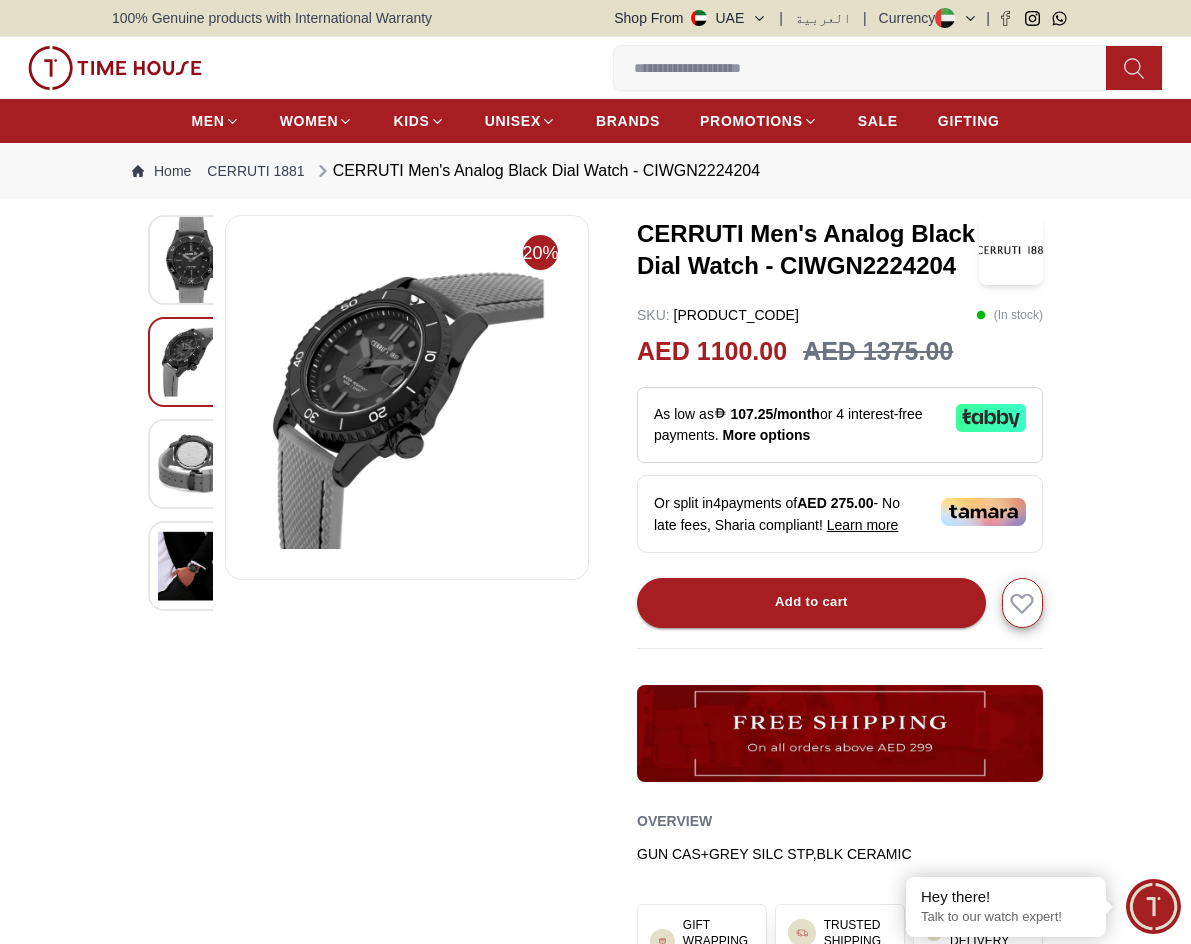 click at bounding box center (407, 397) 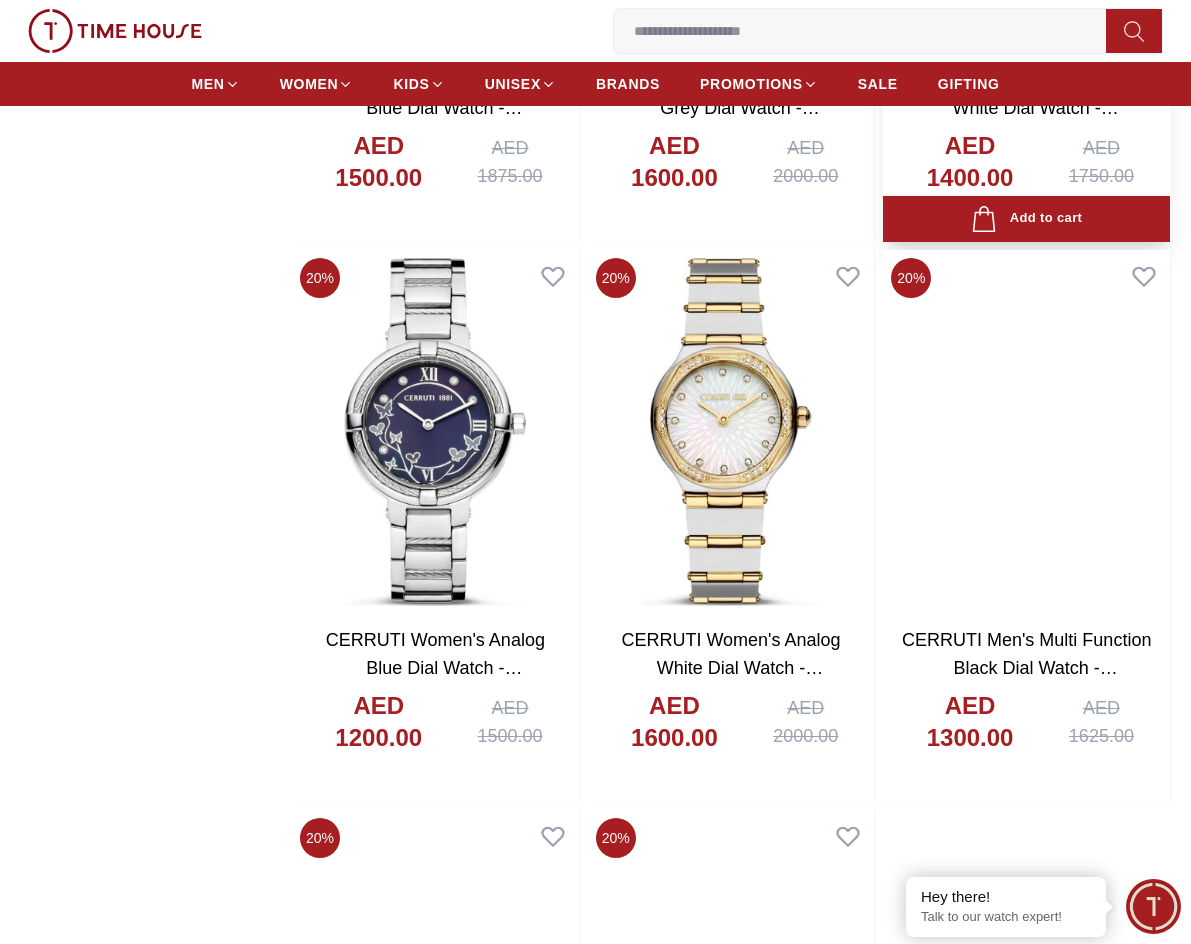 scroll, scrollTop: 3500, scrollLeft: 0, axis: vertical 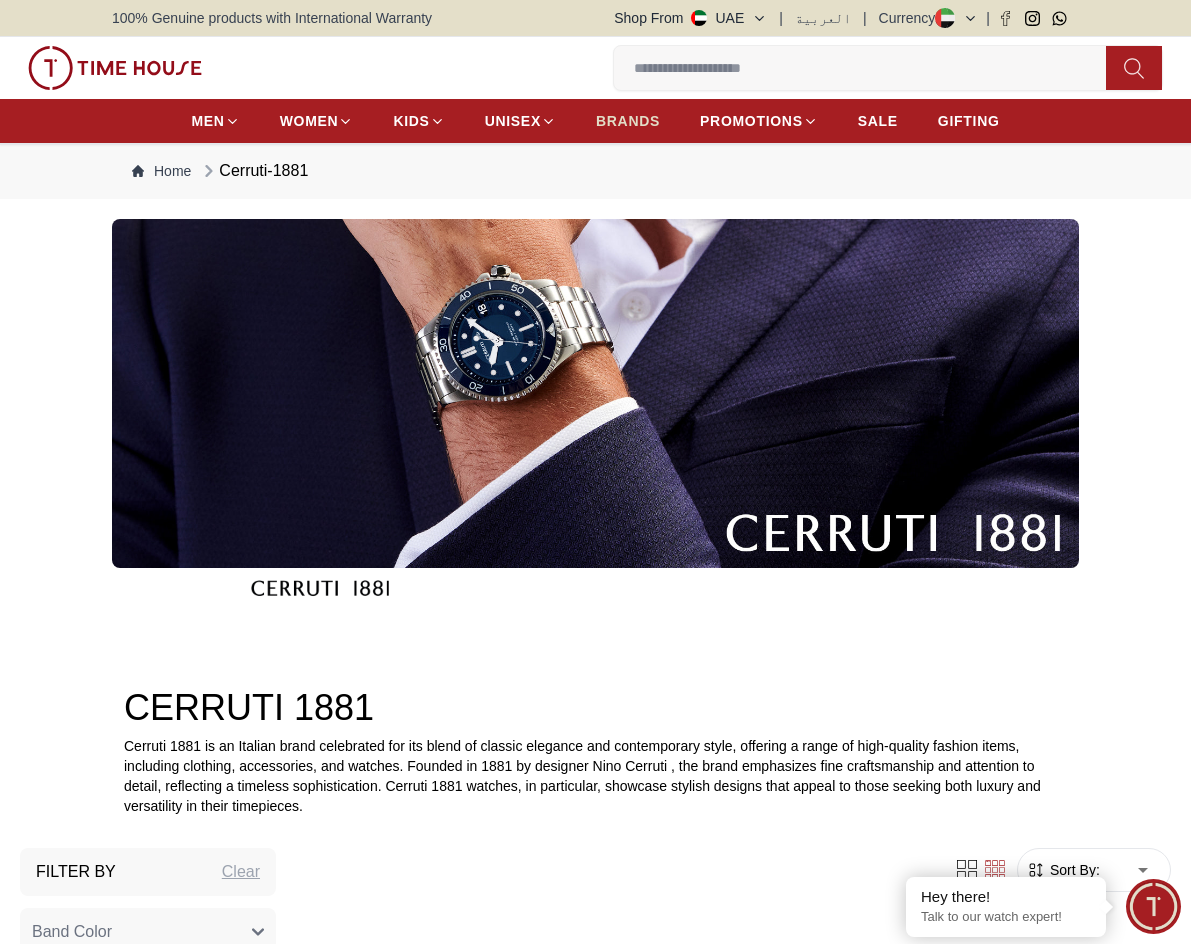 click on "BRANDS" at bounding box center [628, 121] 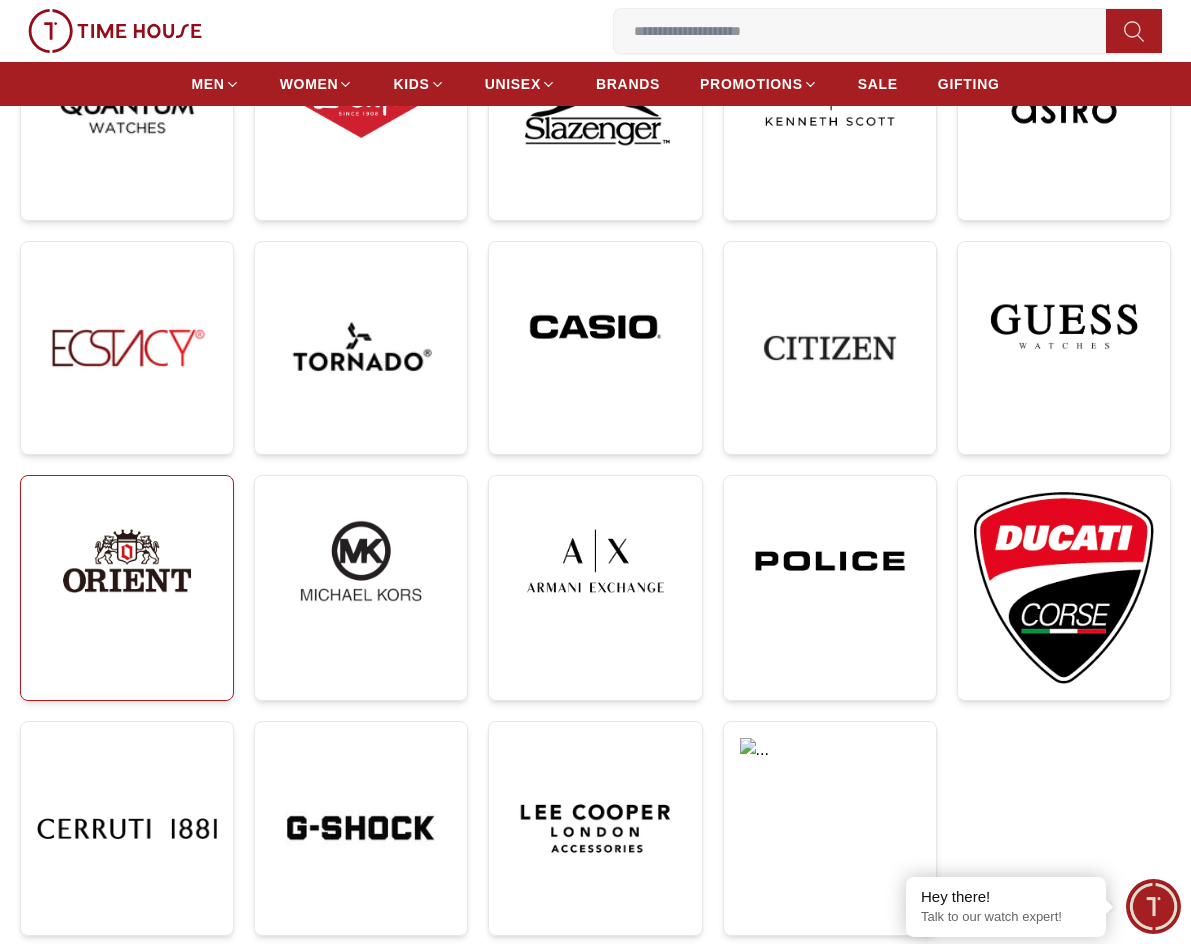 scroll, scrollTop: 400, scrollLeft: 0, axis: vertical 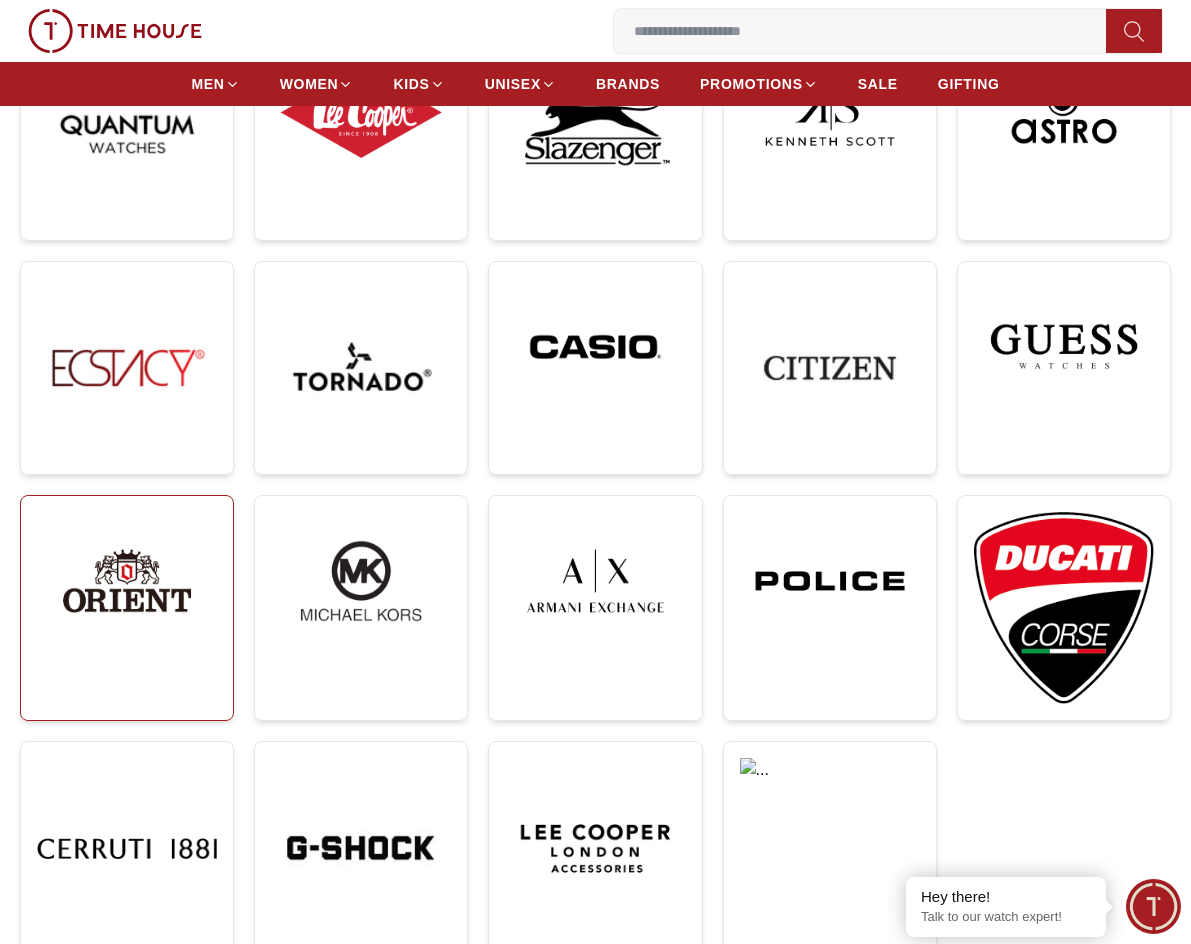 click at bounding box center (127, 580) 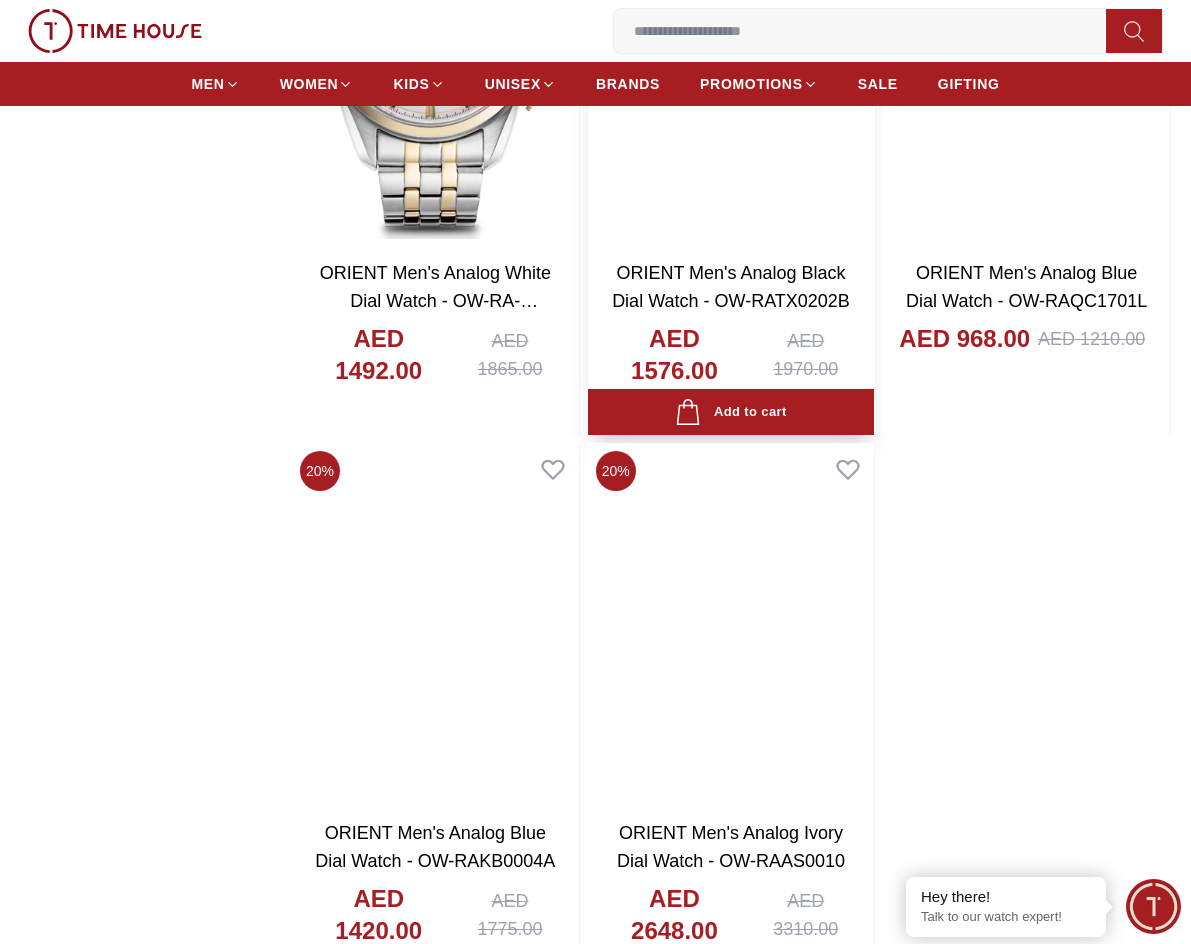 scroll, scrollTop: 3500, scrollLeft: 0, axis: vertical 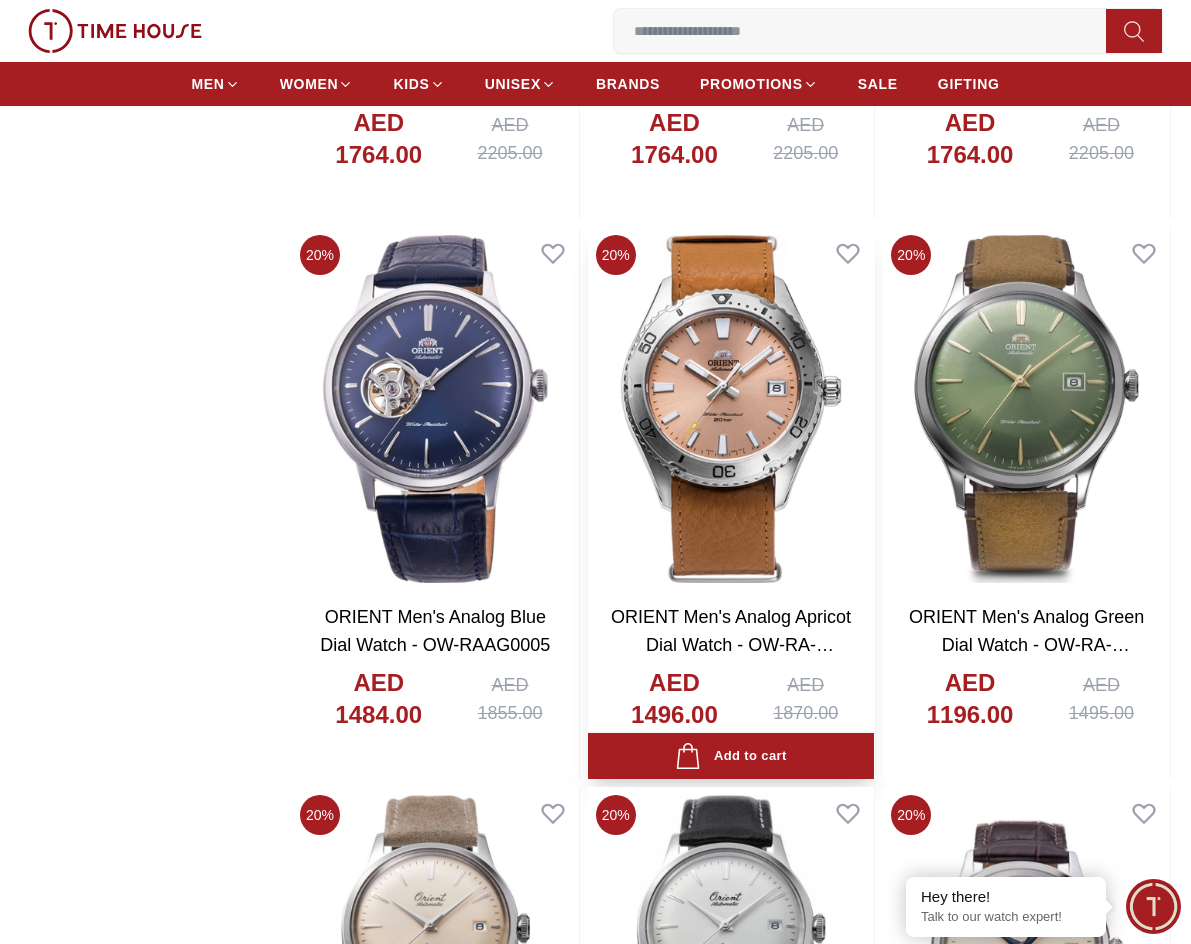 click at bounding box center (731, 409) 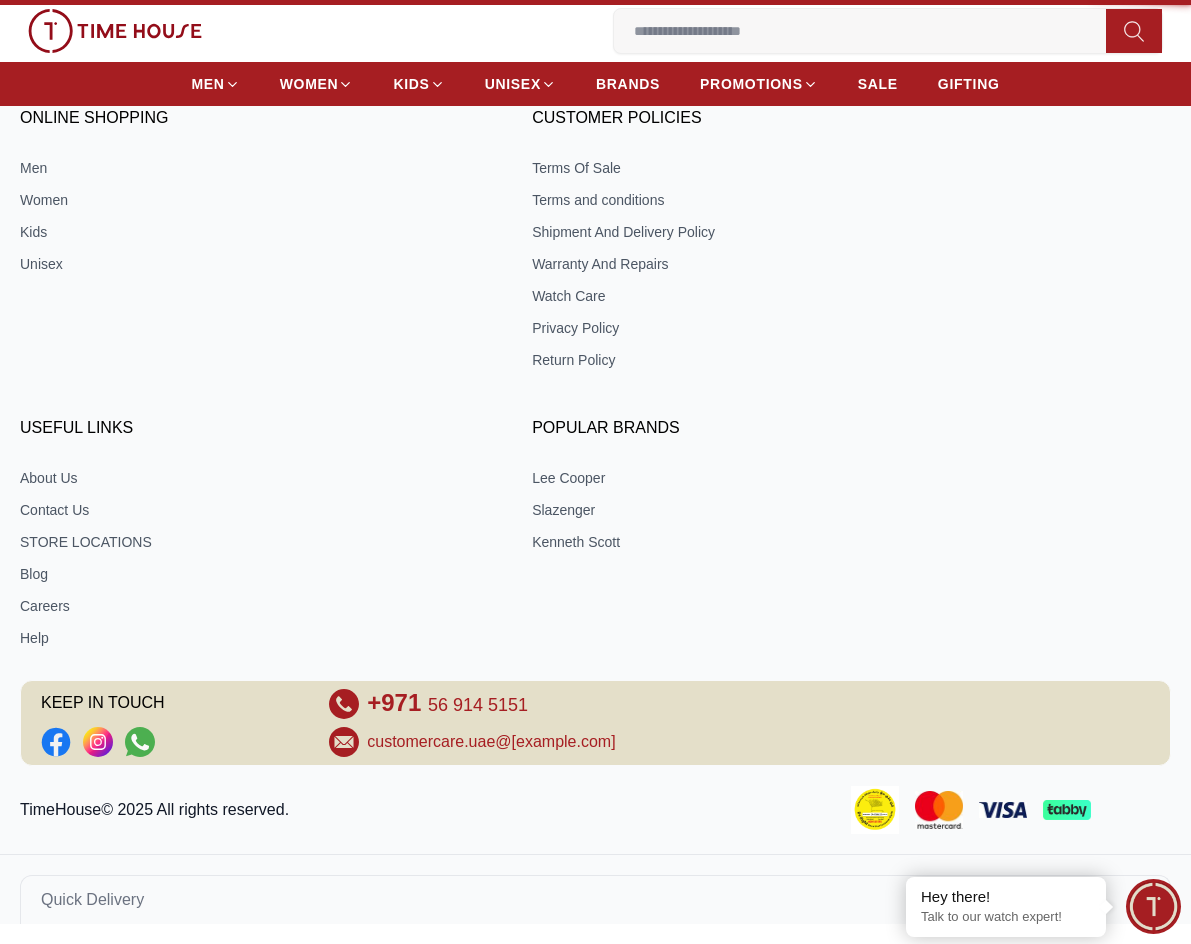 scroll, scrollTop: 0, scrollLeft: 0, axis: both 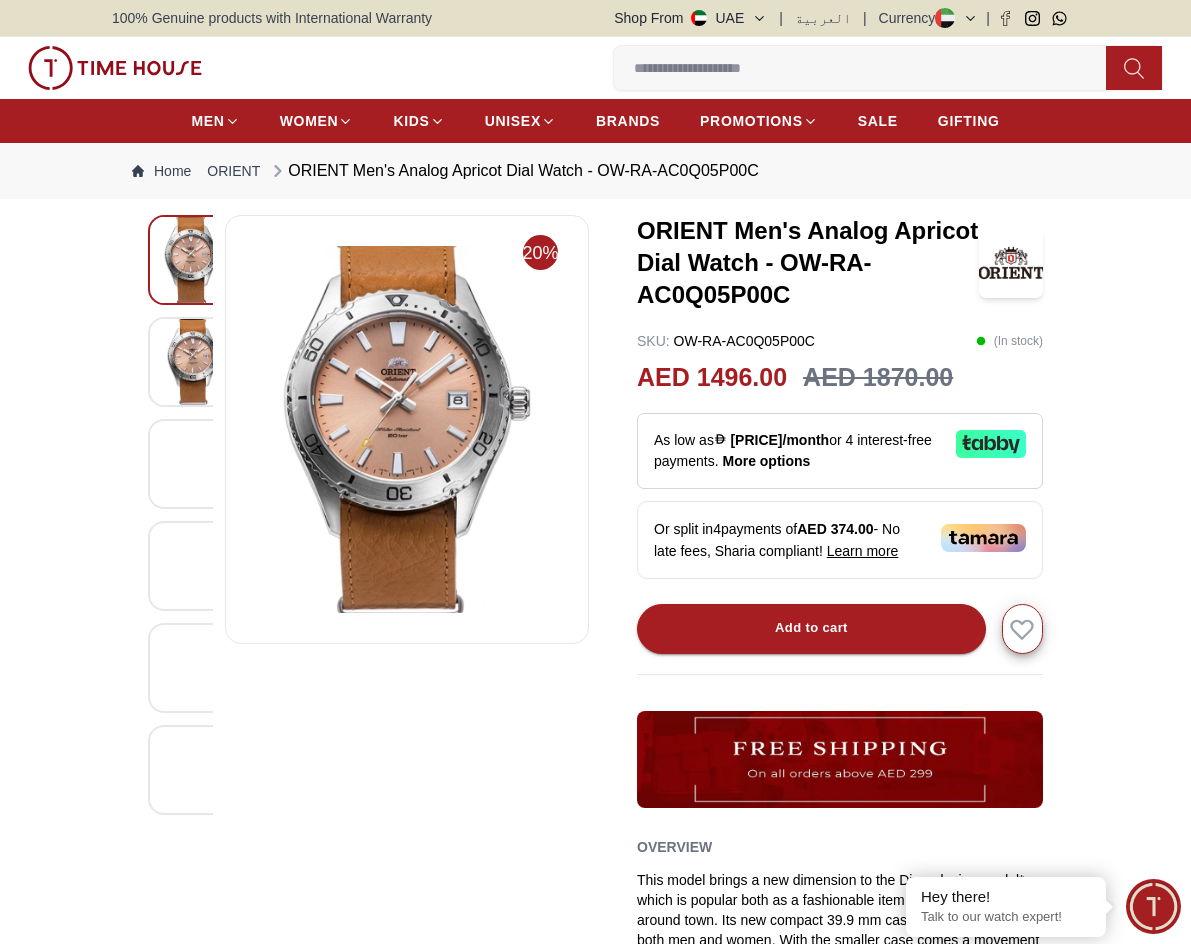 click at bounding box center [407, 429] 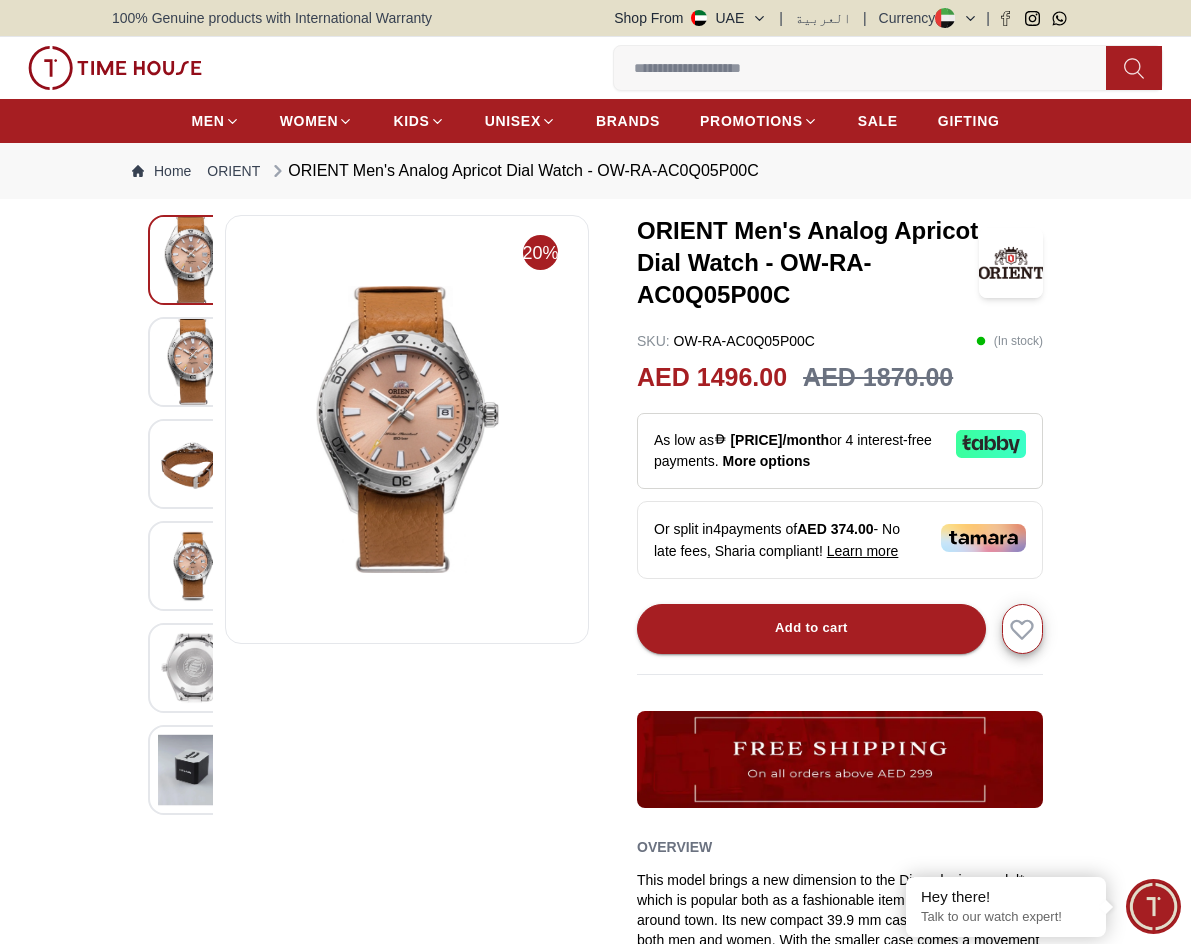 click at bounding box center (193, 361) 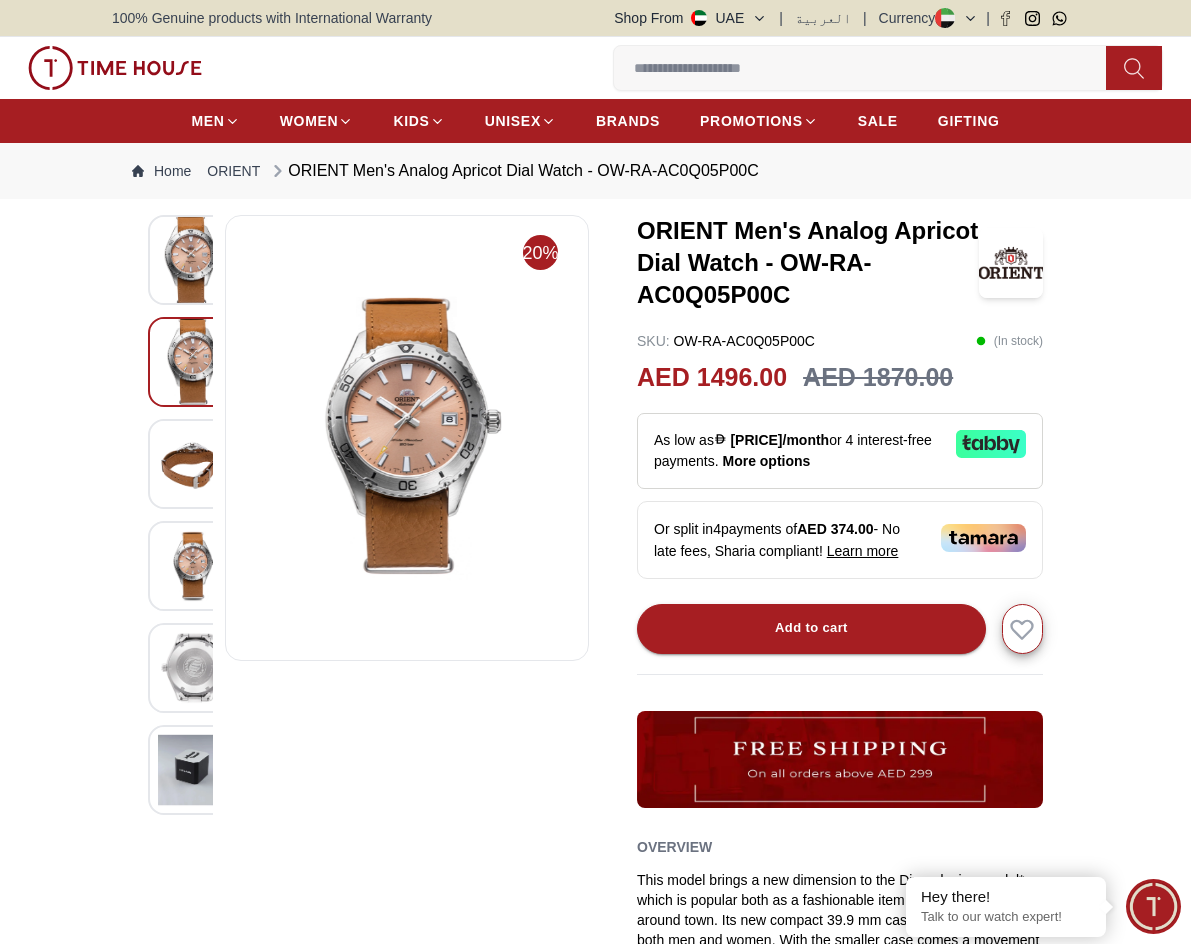 click at bounding box center [193, 463] 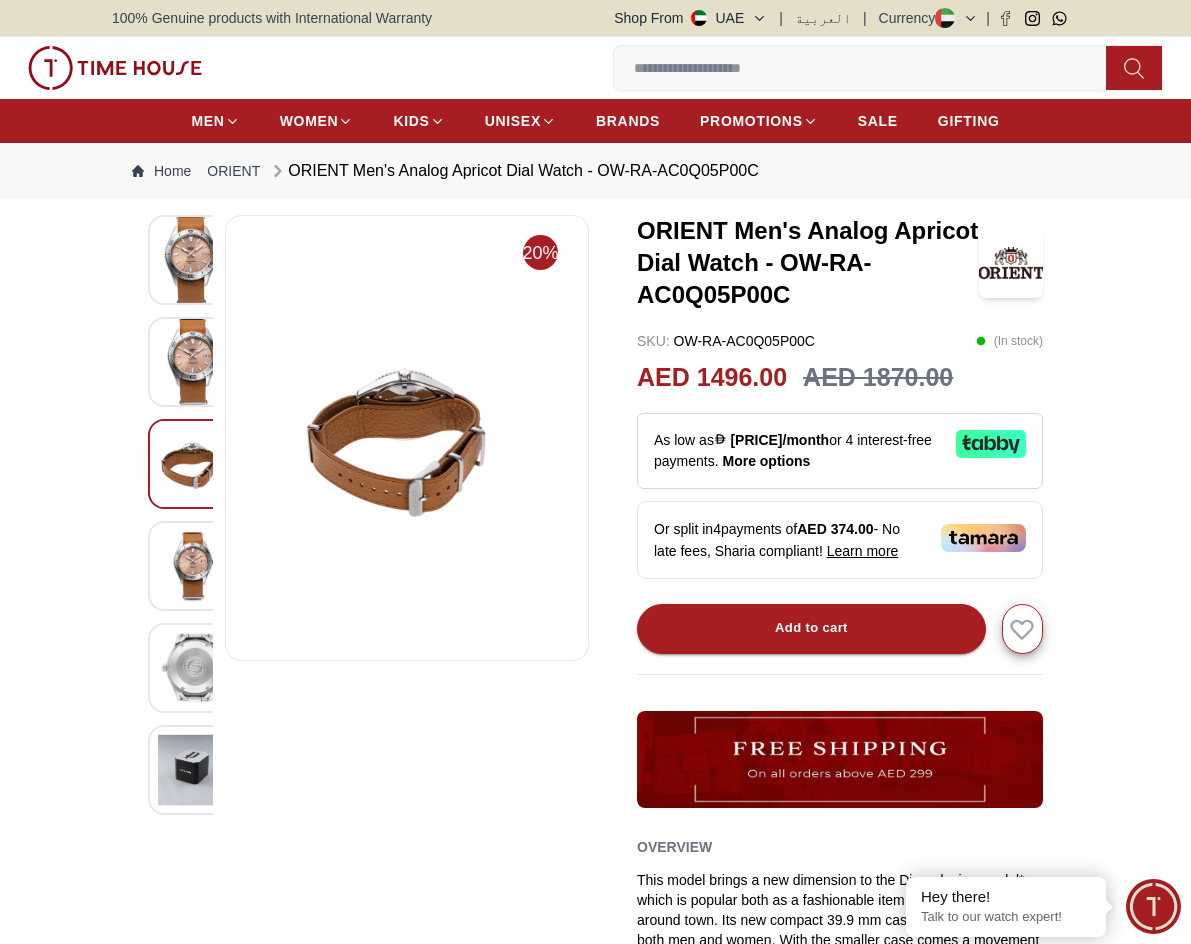 click at bounding box center [193, 565] 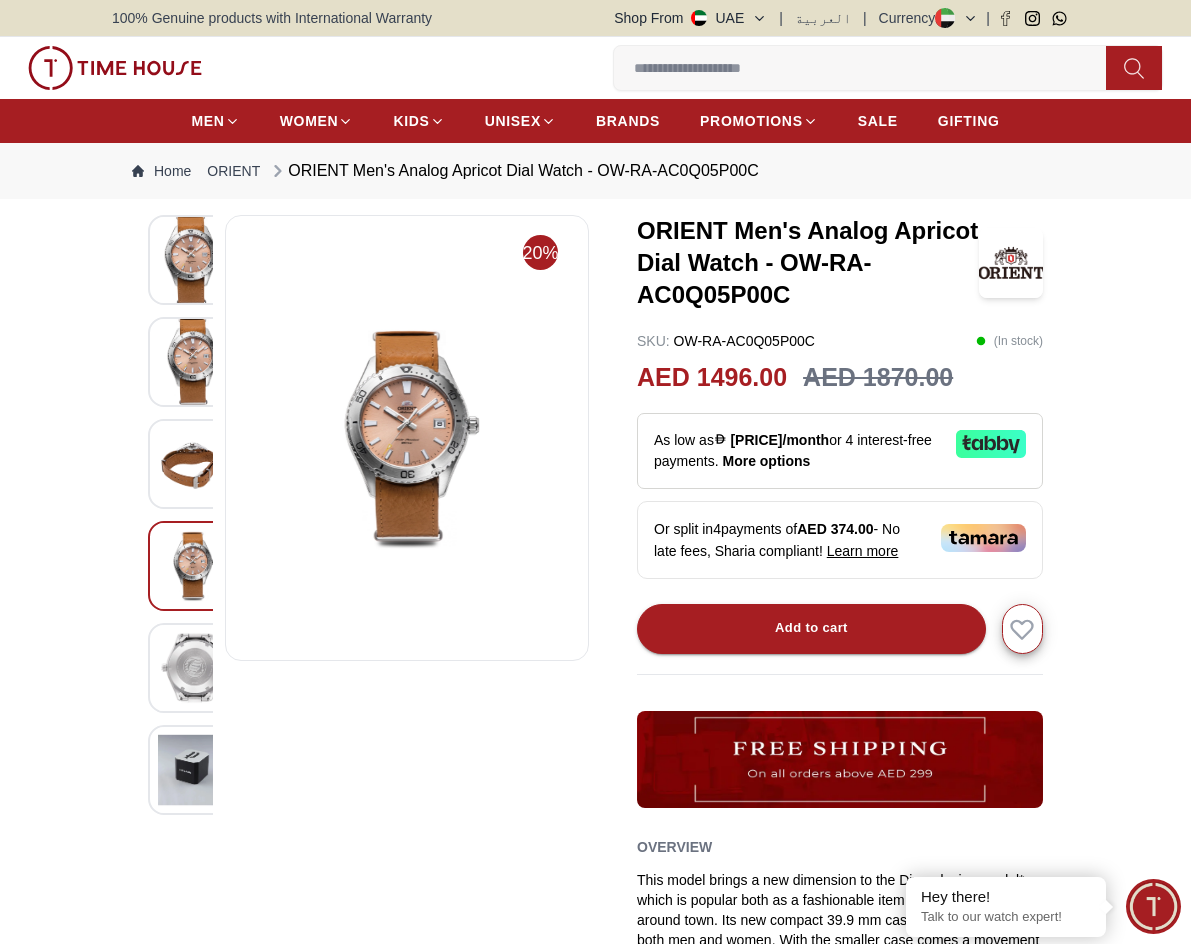 click at bounding box center [193, 565] 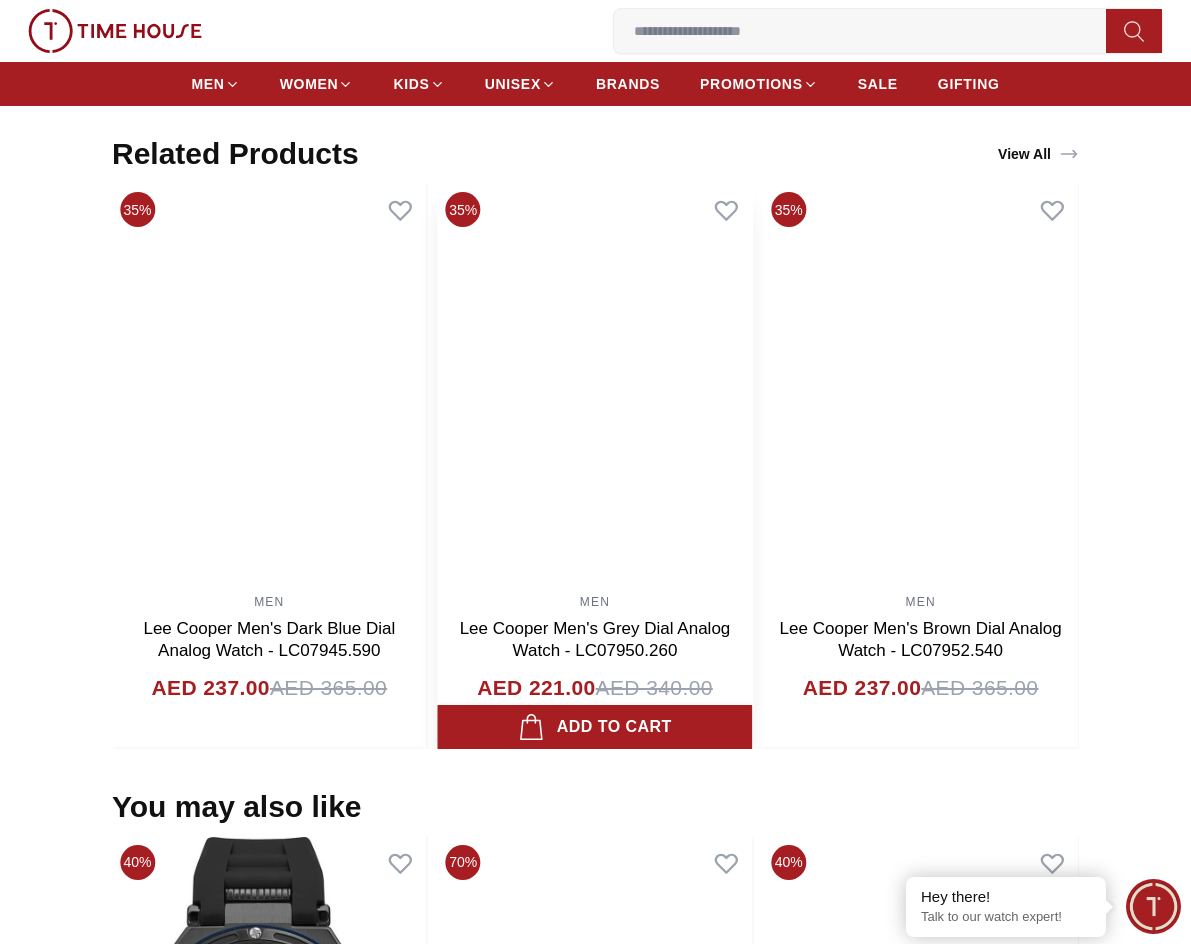 scroll, scrollTop: 1500, scrollLeft: 0, axis: vertical 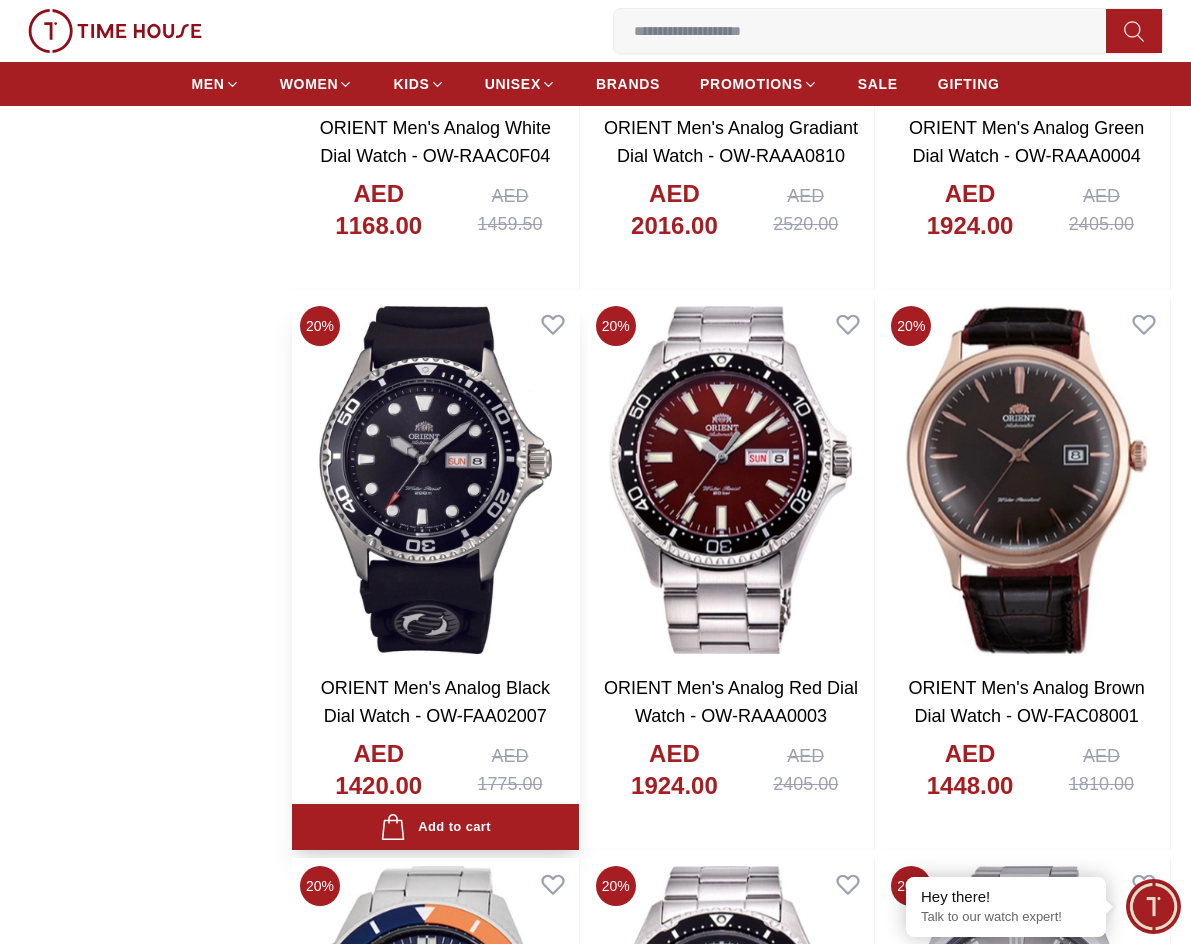 click at bounding box center [435, 480] 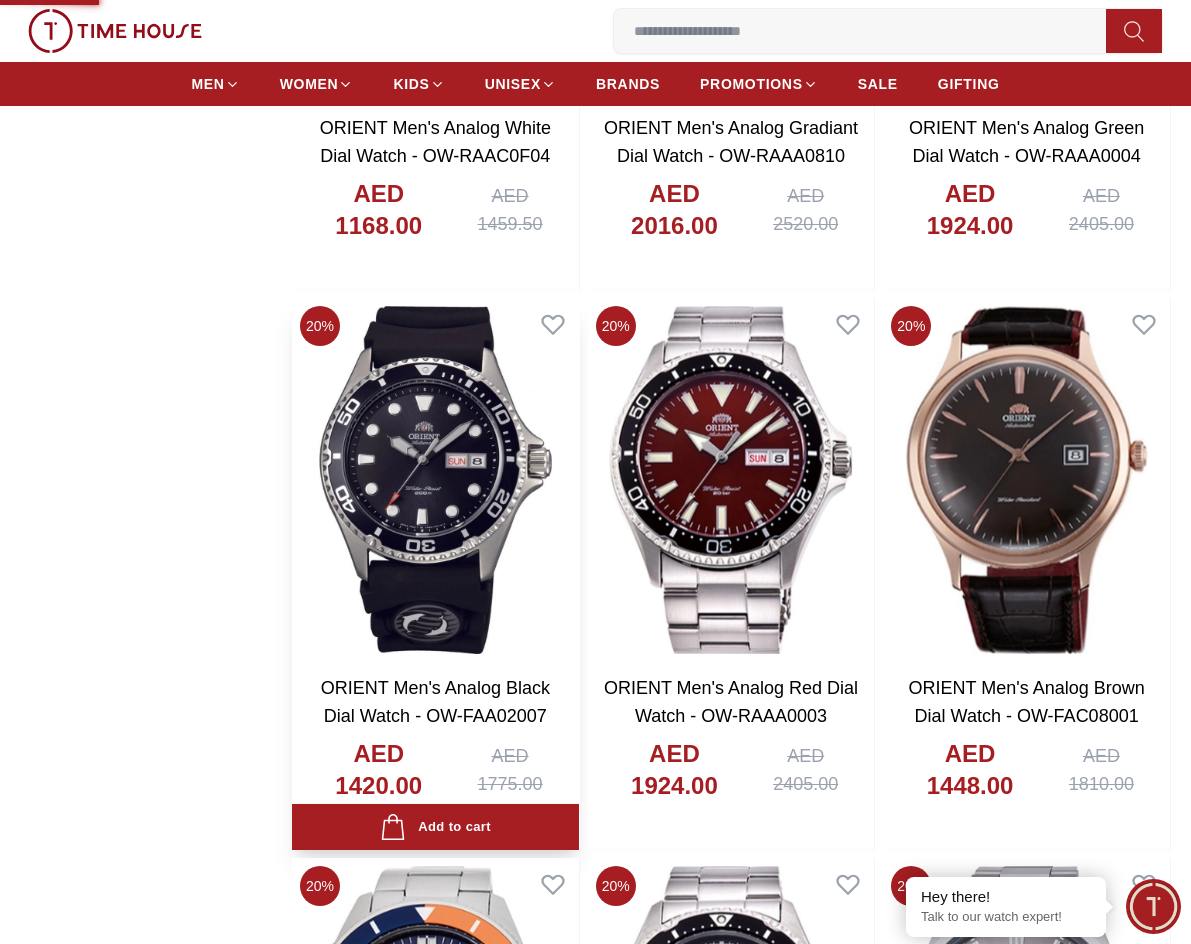 scroll, scrollTop: 0, scrollLeft: 0, axis: both 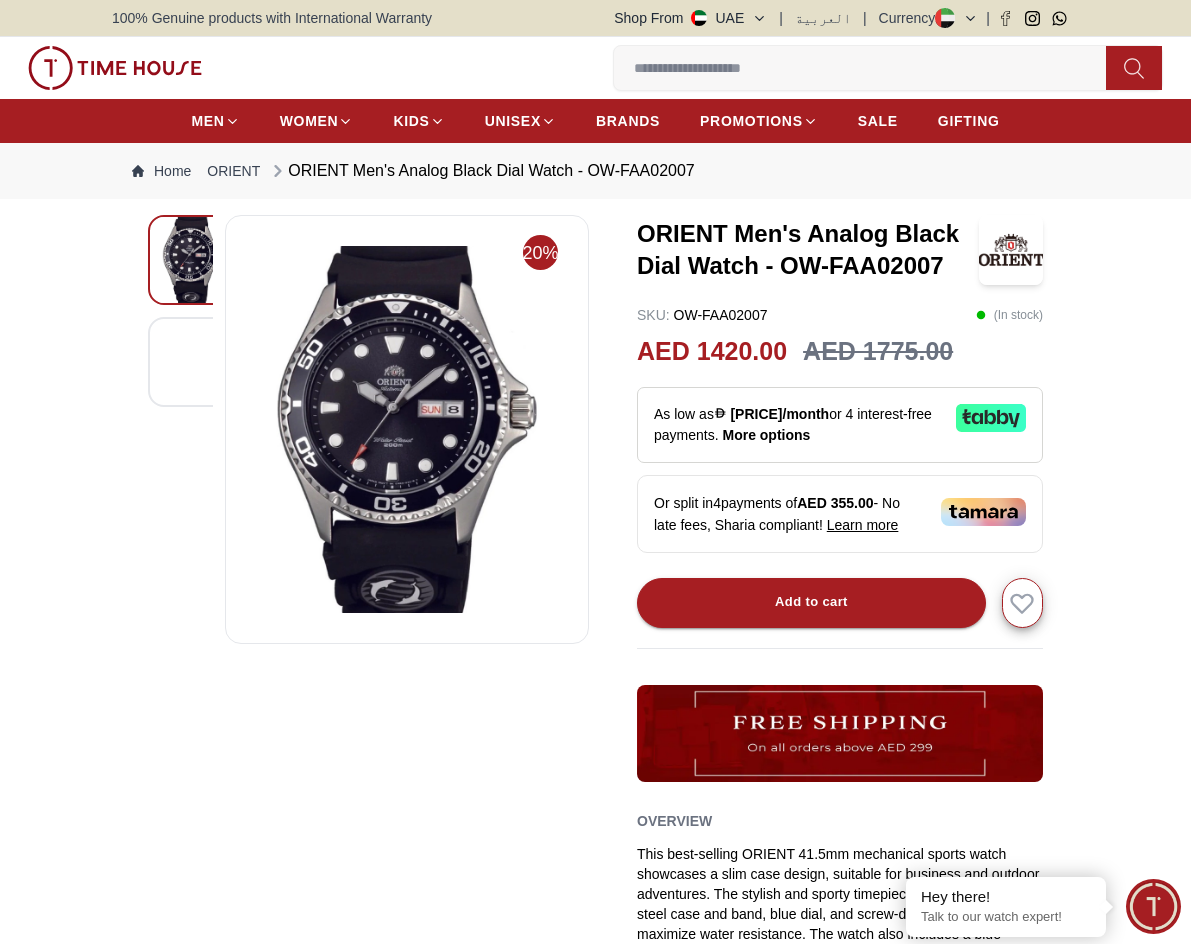 click at bounding box center (407, 429) 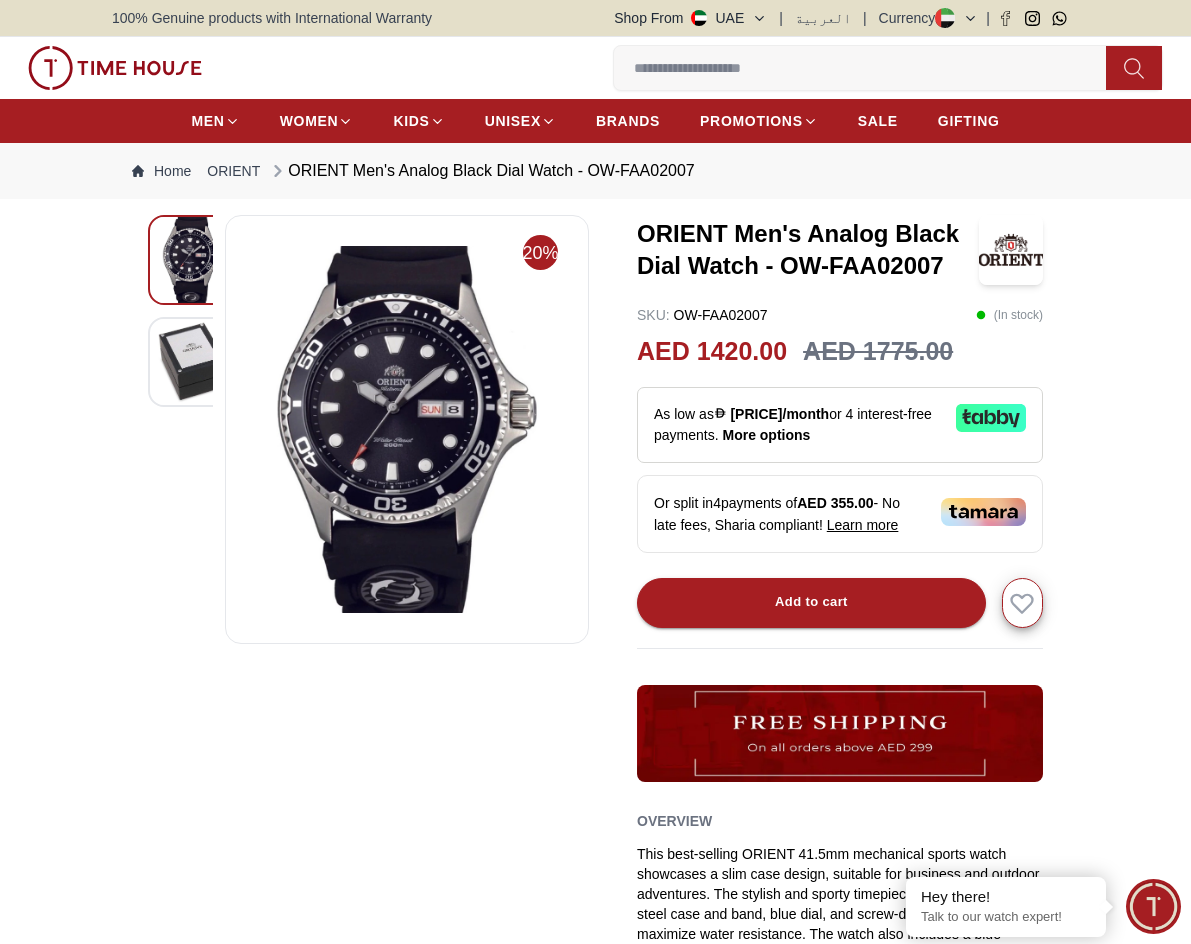 click at bounding box center (407, 429) 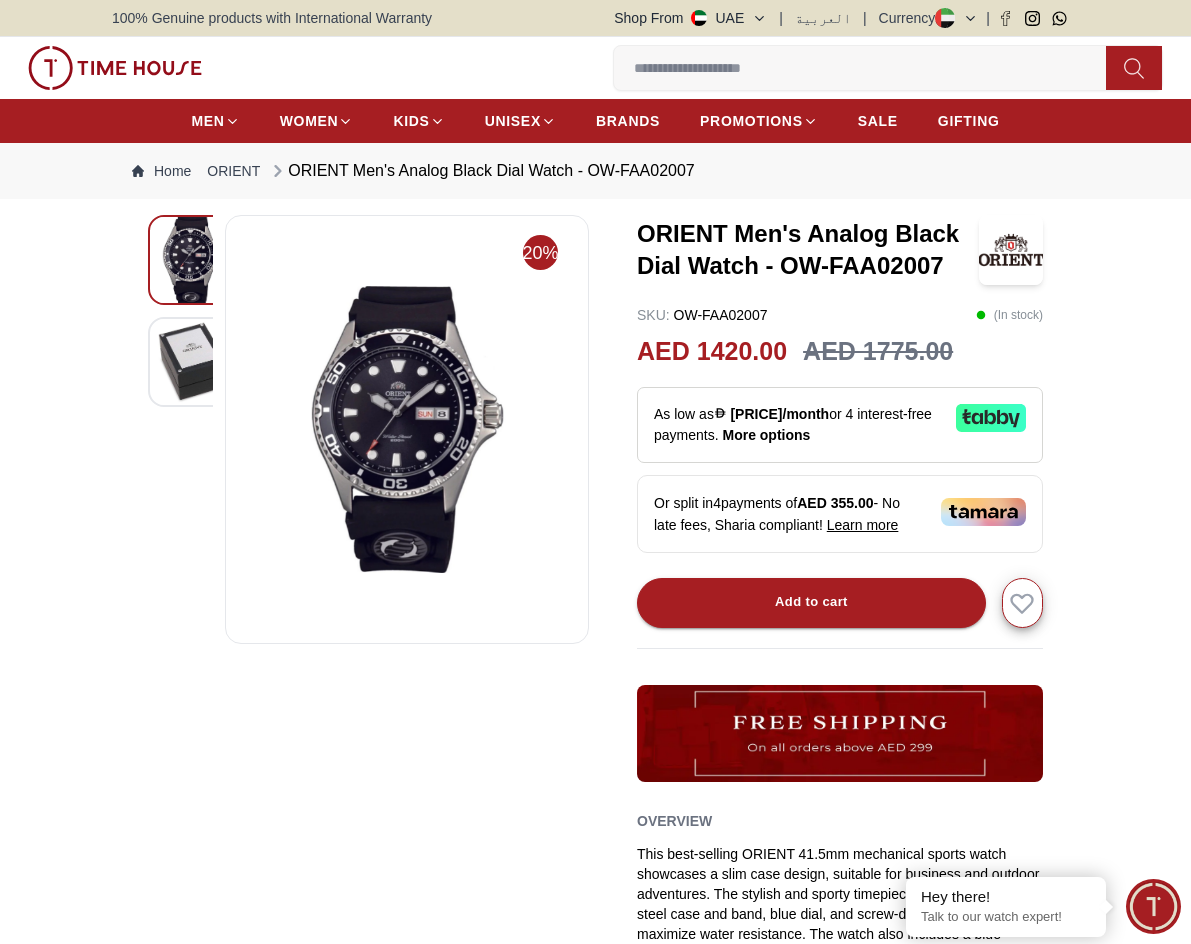 click at bounding box center (193, 362) 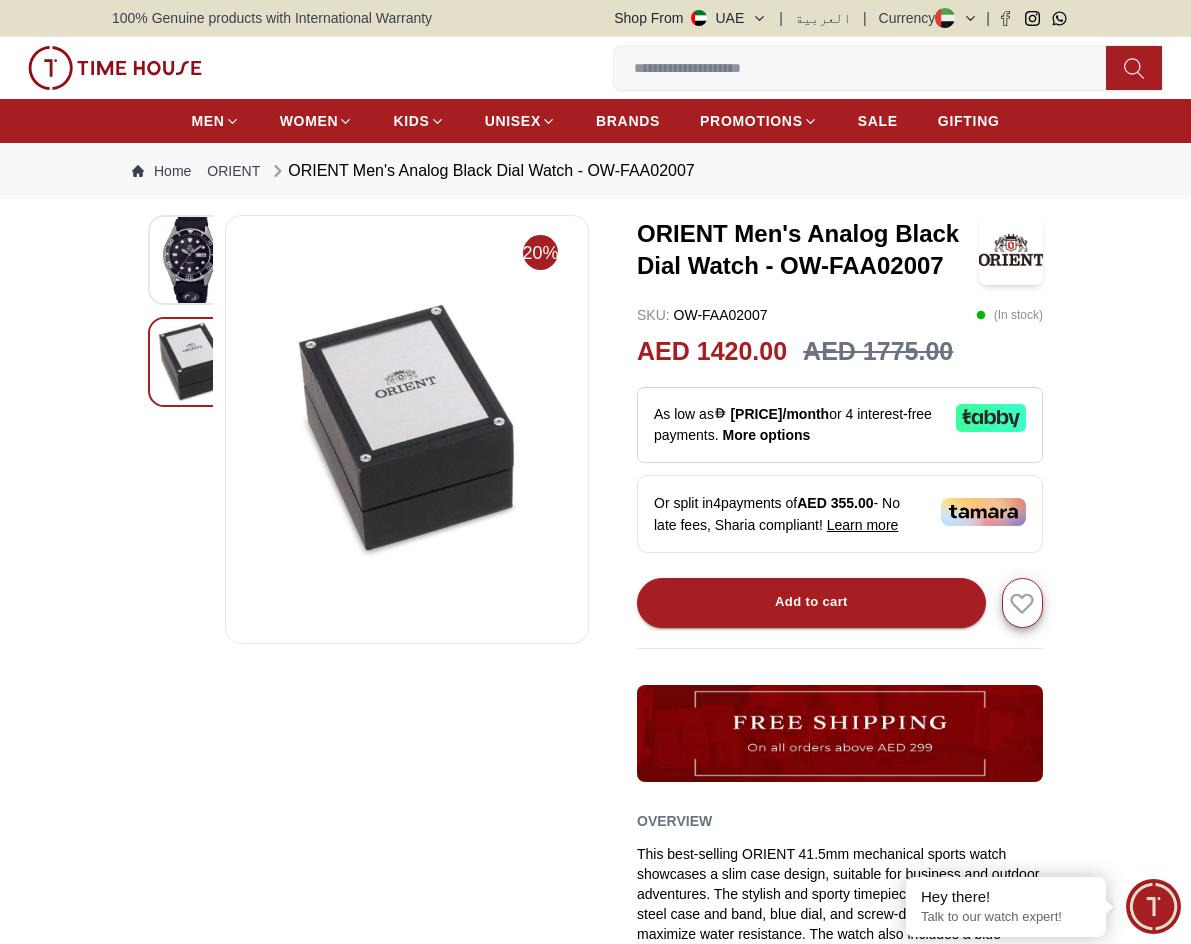 click at bounding box center (193, 260) 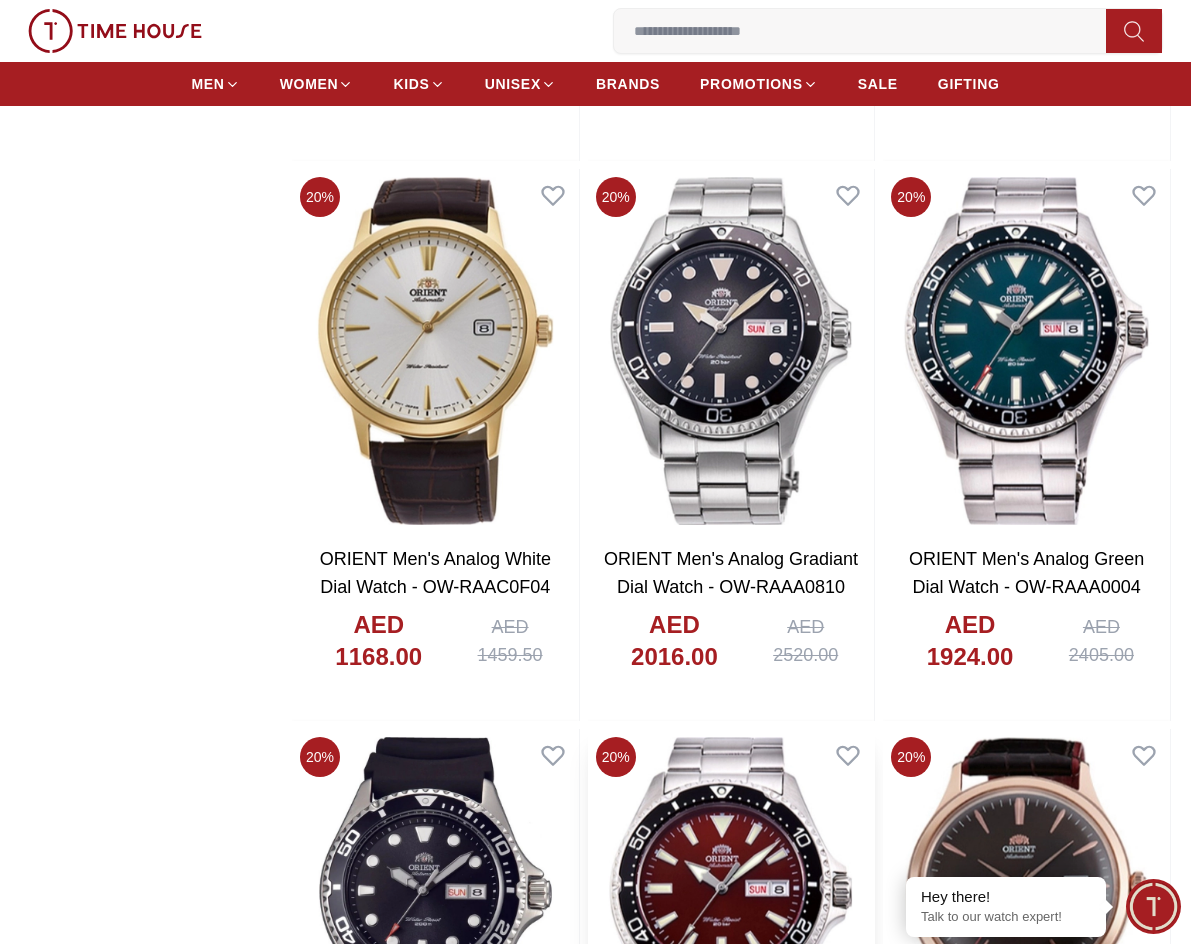 scroll, scrollTop: 10238, scrollLeft: 0, axis: vertical 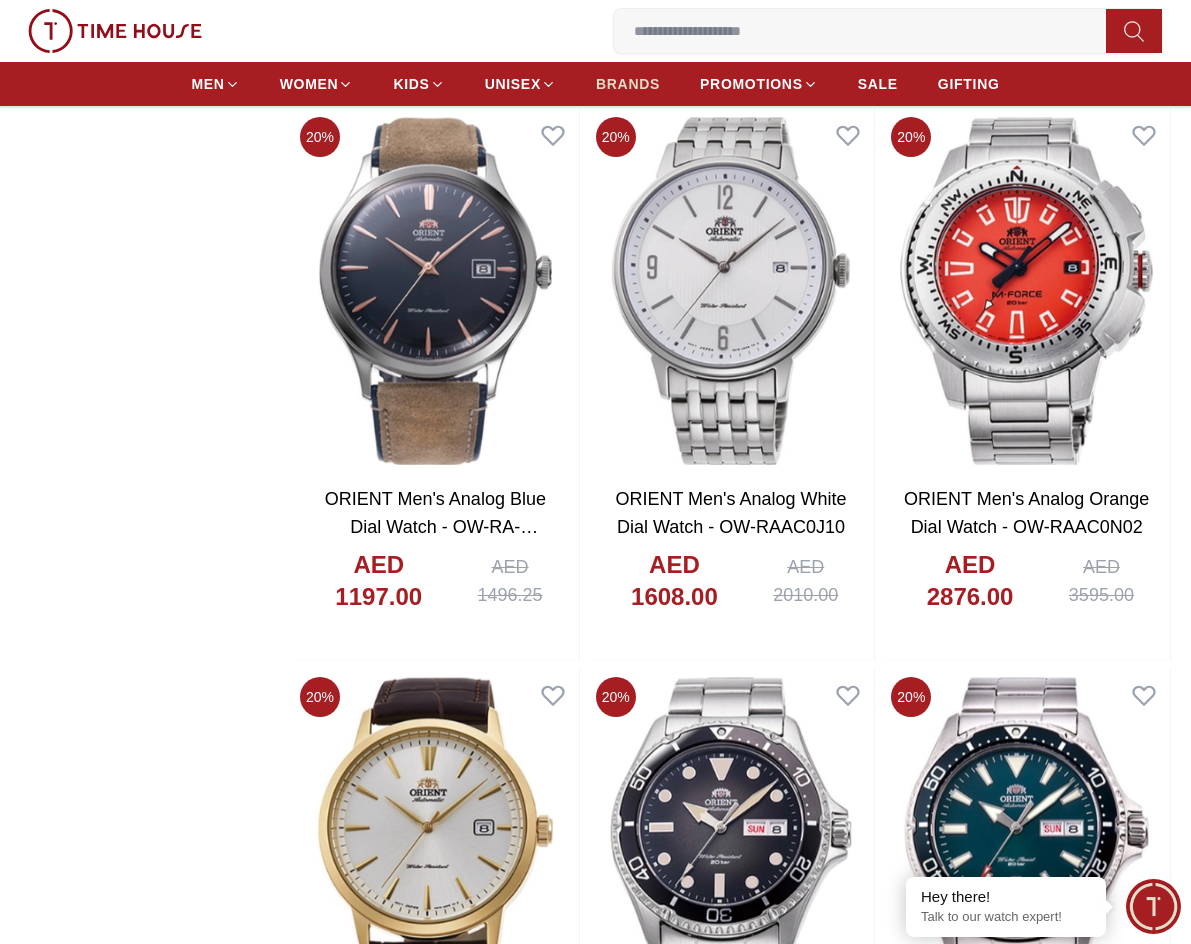click on "BRANDS" at bounding box center (628, 84) 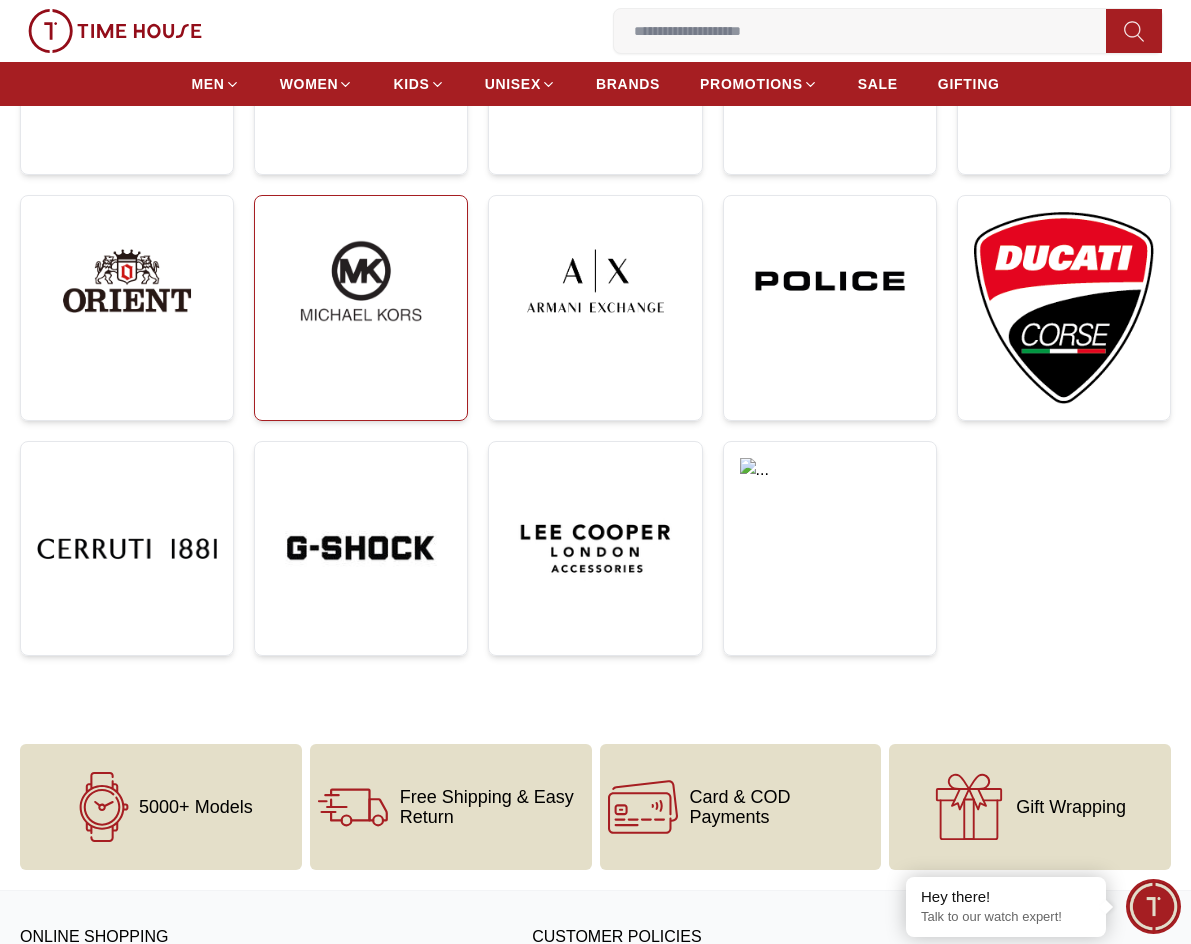scroll, scrollTop: 300, scrollLeft: 0, axis: vertical 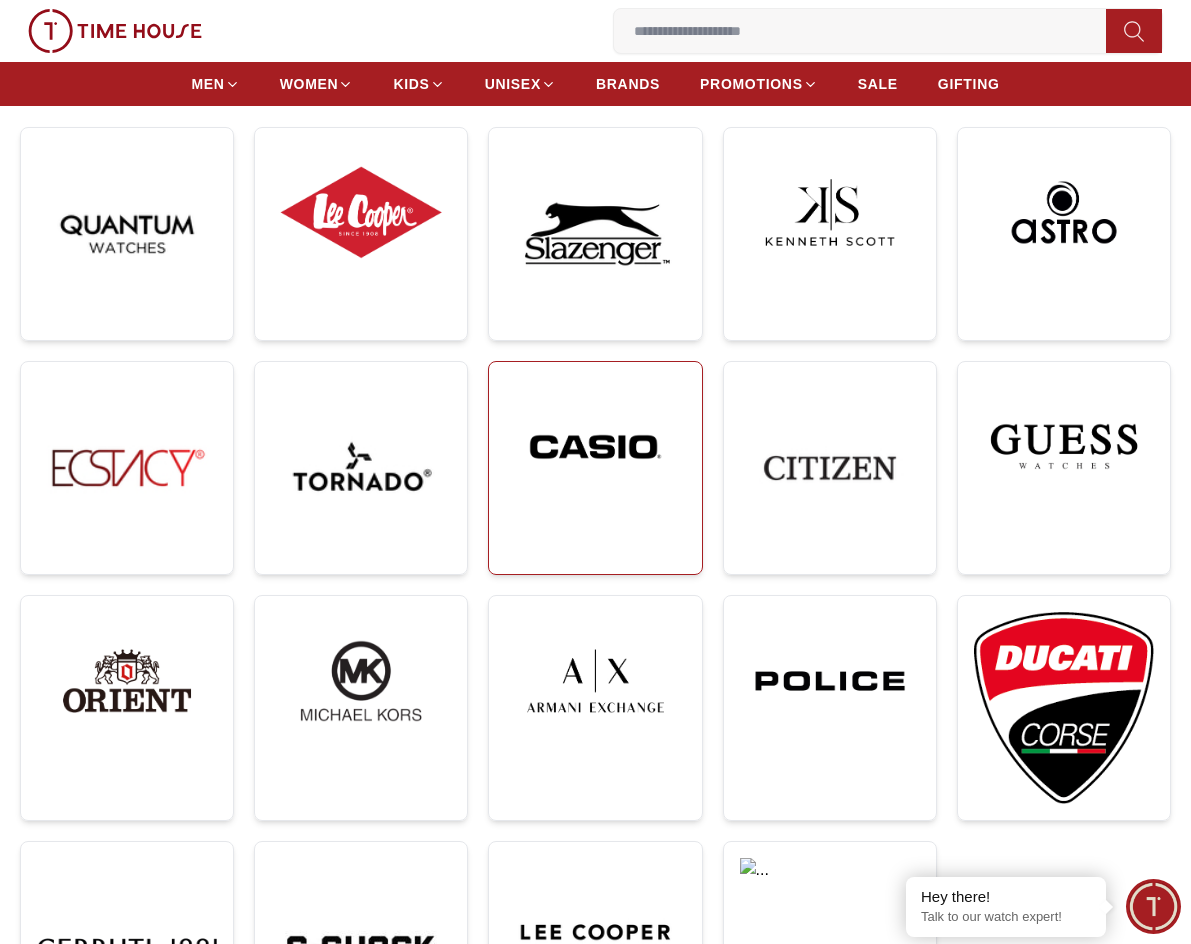 click at bounding box center [595, 446] 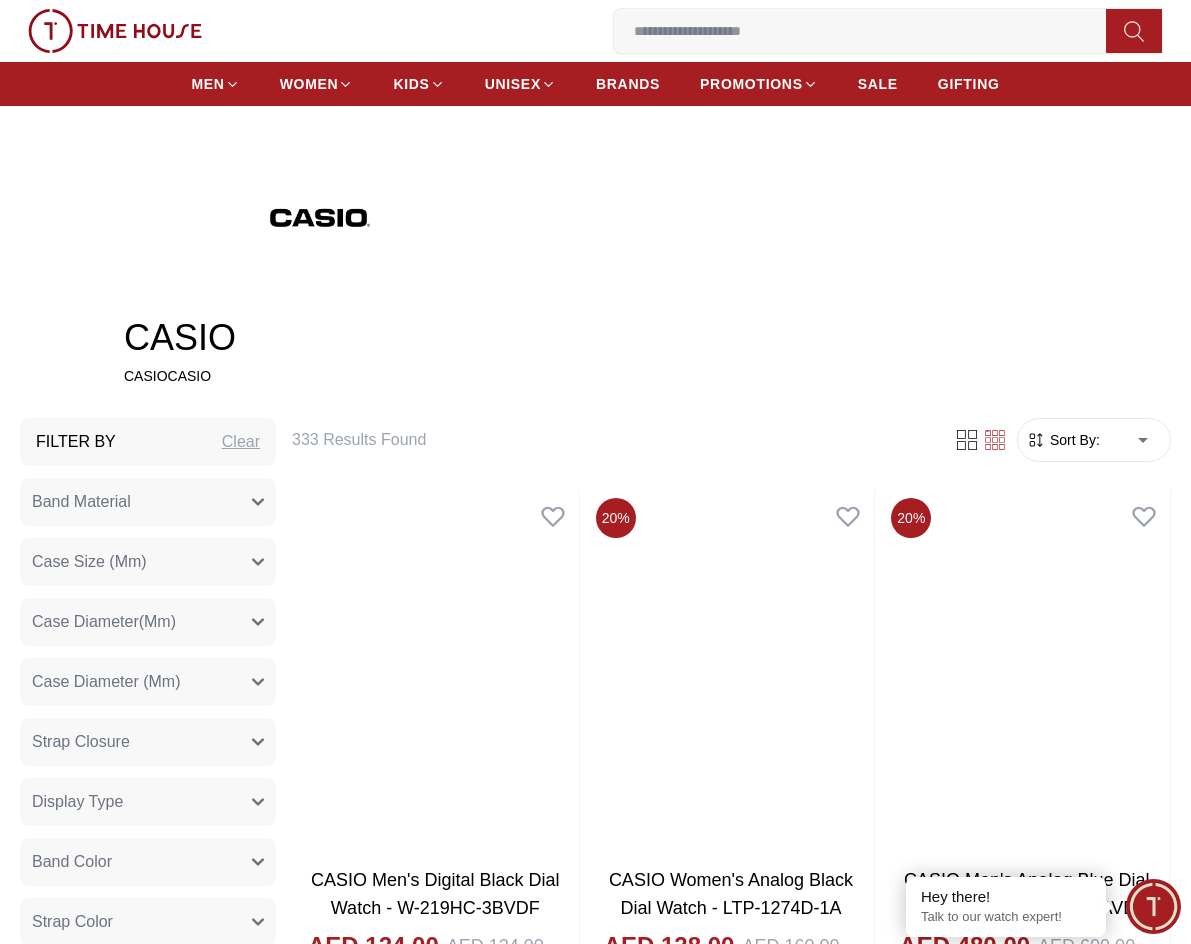 scroll, scrollTop: 400, scrollLeft: 0, axis: vertical 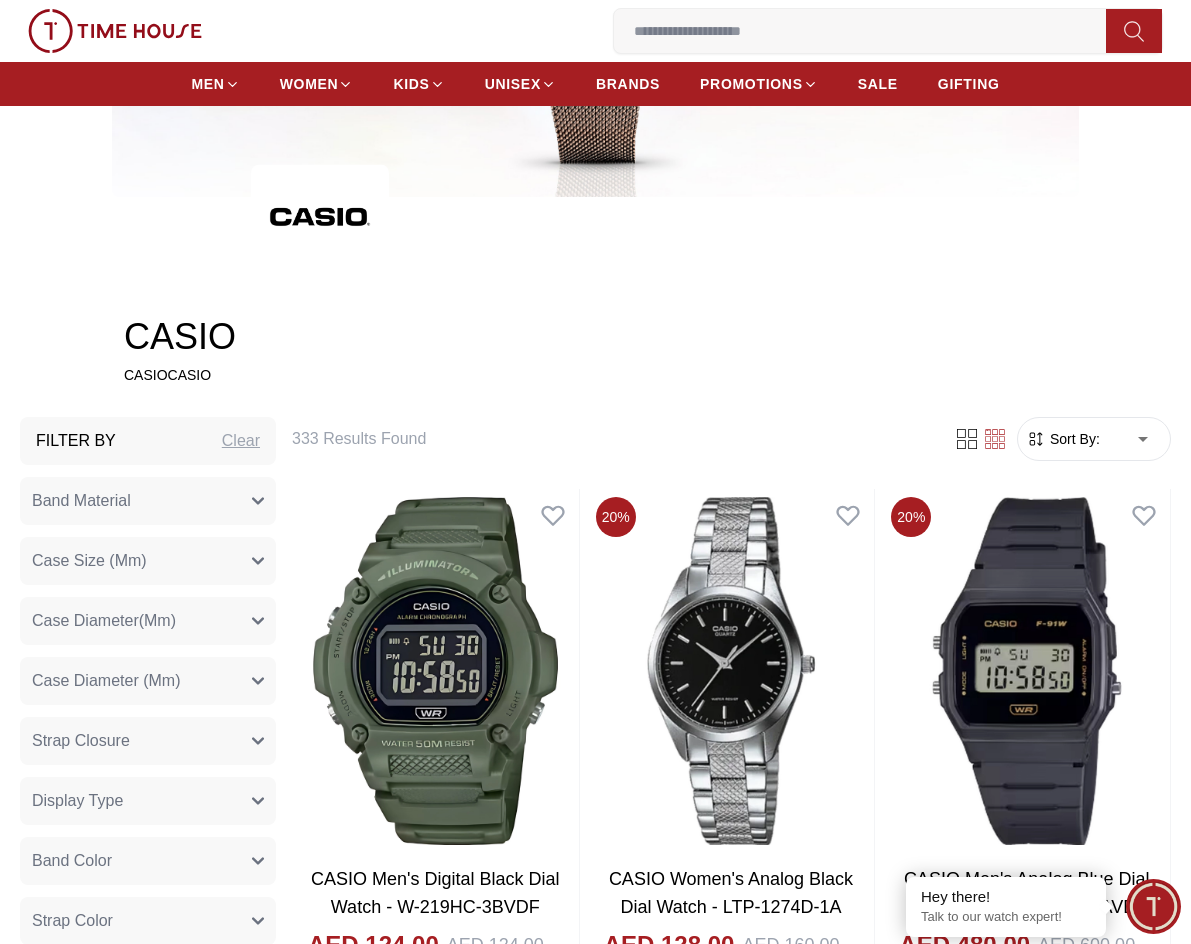 click on "100% Genuine products with International Warranty Shop From UAE | العربية |  Currency   | 0 Wishlist Help Our Stores My Account 0 Wishlist My Bag MEN WOMEN KIDS UNISEX BRANDS PROMOTIONS SALE GIFTING Home Casio CASIO CASIOCASIO    Filter By Clear Band Material Leather Stainless Steel Polyurethane Resin & Alloy Plastic Mesh Brushed With Polished Middle Link Stainless Steel Genuine Leather Rubber ABS Cloth Bio-Based Resin Resin Stainless steel Resin  Leather Band Resin / Chrome plated Resin Band Stainless Steel Band
Adjustable Clasp Bio-based resin band Stainless Steel Band One-touch 3-fold Clasp Adjustable Clasp
Stainless Steel Band Stainless Steel Band Triple-fold Clasp Stainless Steel Band
One-touch 3-fold Clasp Stainless Steel Band
Triple-fold Clasp Genuine Leather Band Stainless Steel Band Adjustable Clasp Stainless Steel Band
Stainless Steel Plated Metal Stainless Steel Band
Adjustable Clasp Adjustable Clasp
Stainless Steel Band Stainless Steel Band
Triple-fold Clasp
Stainless Steel" at bounding box center [595, 2425] 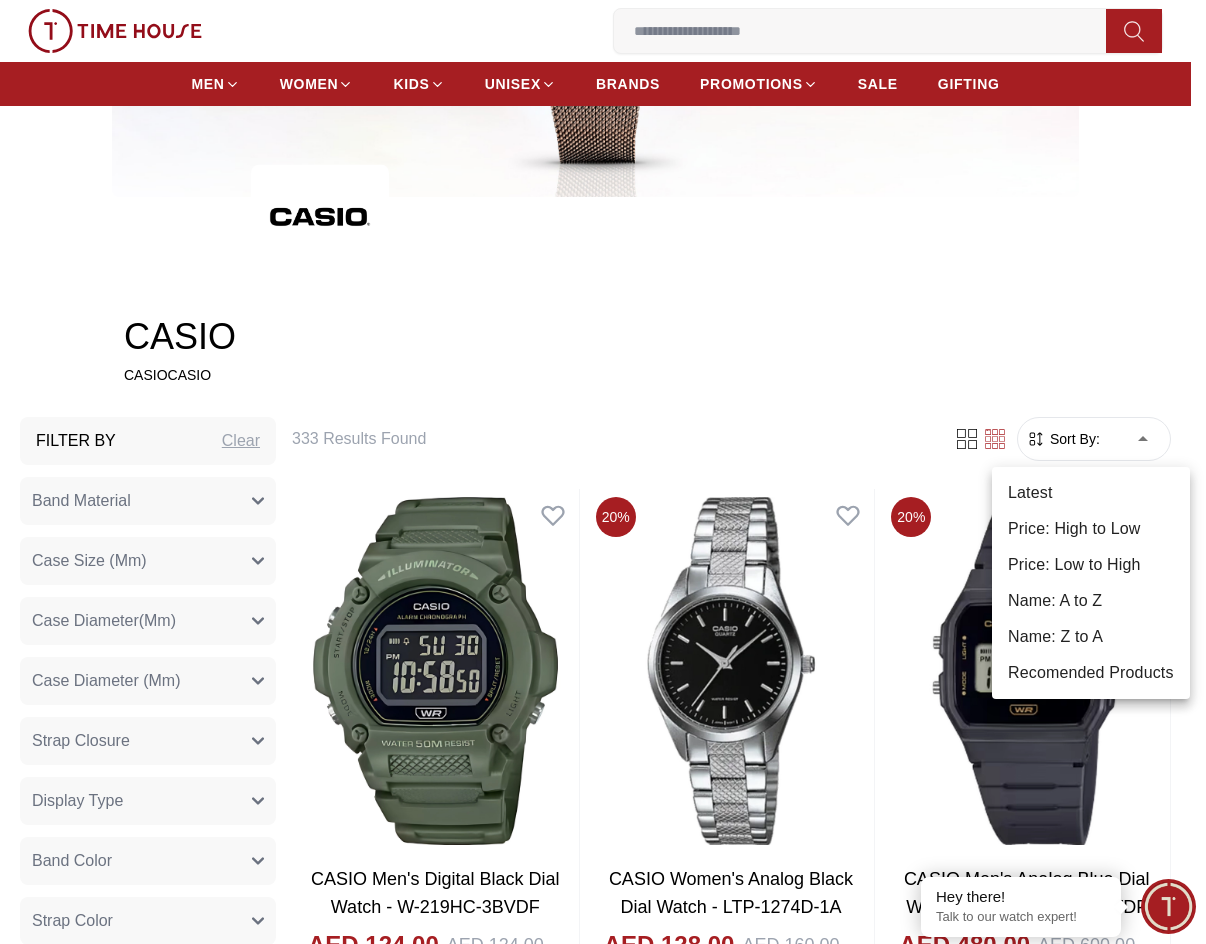 click on "Price: High to Low" at bounding box center (1091, 529) 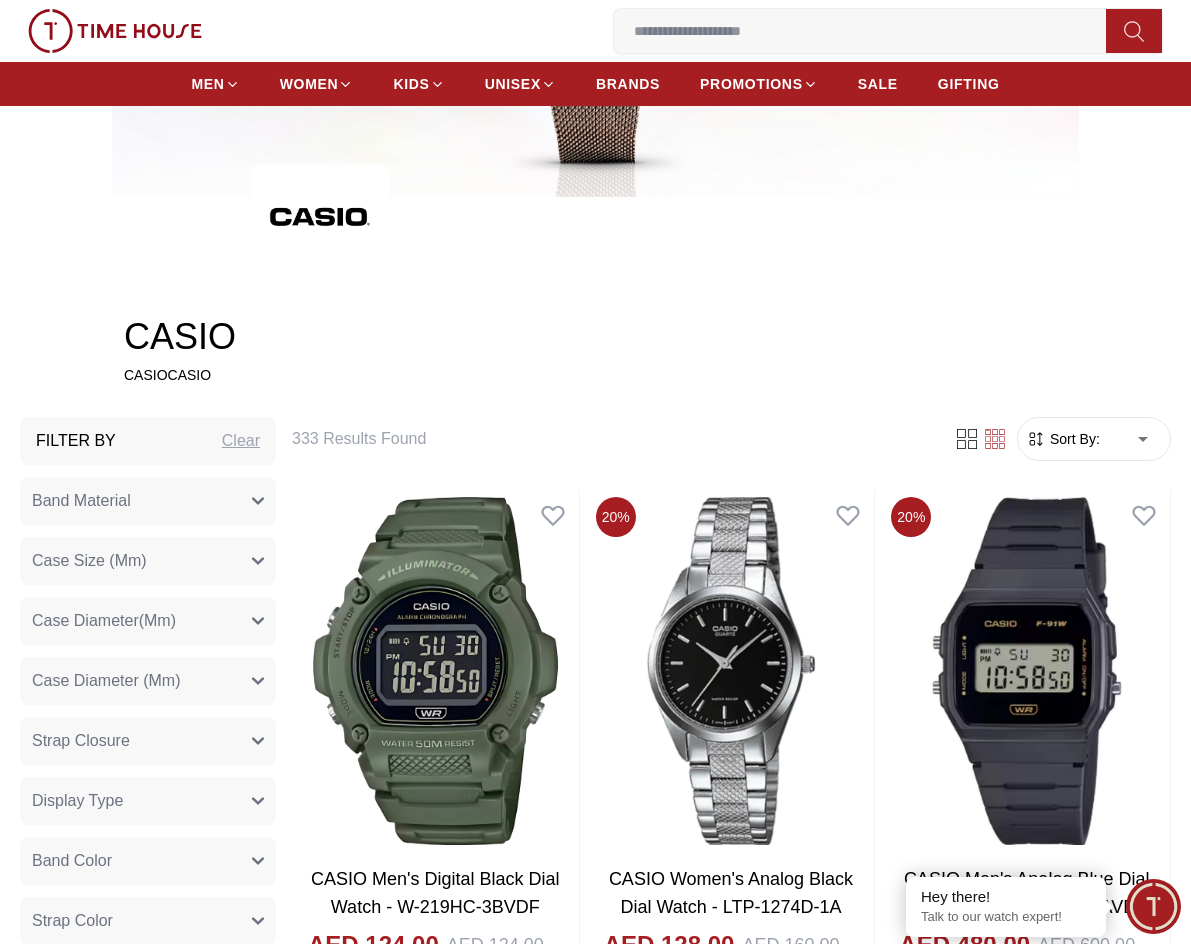 type on "*" 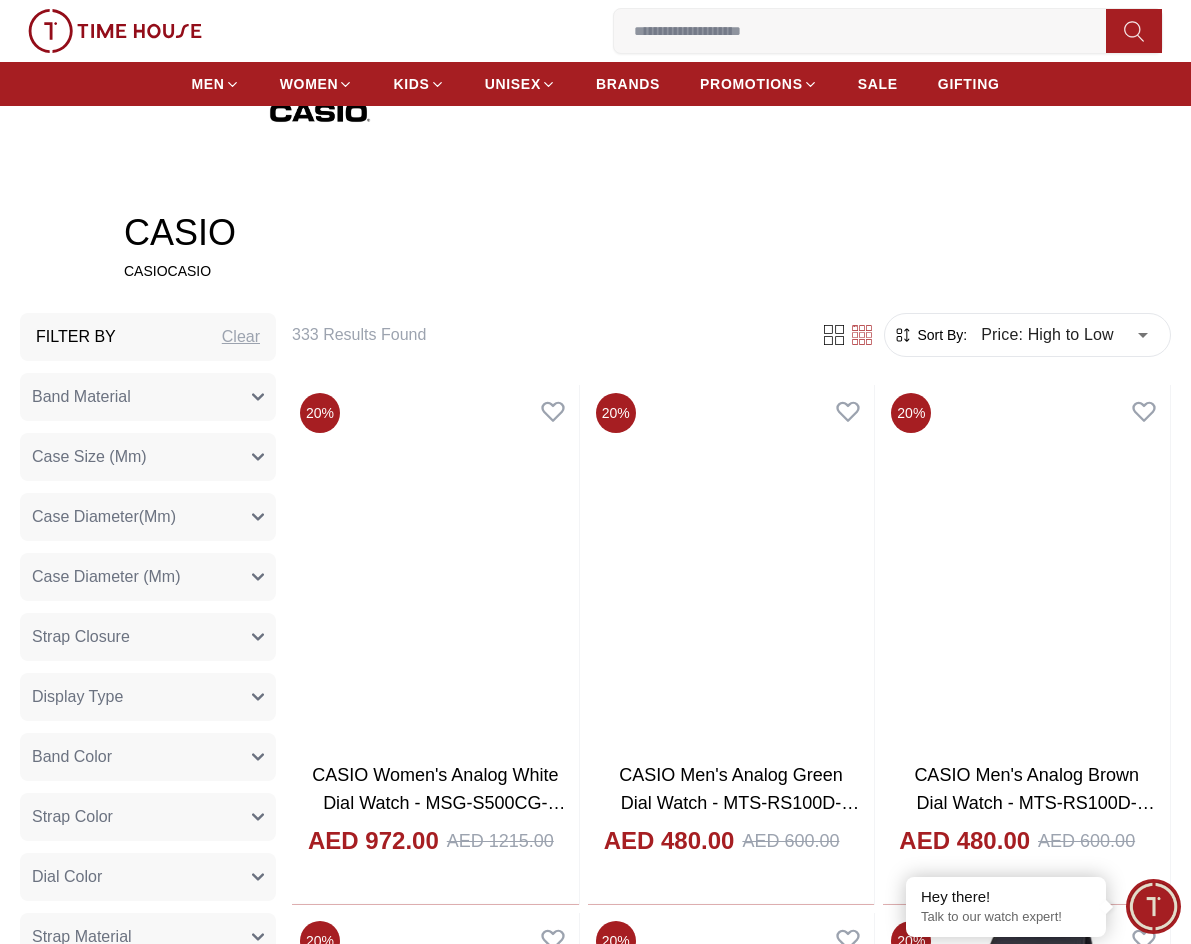 scroll, scrollTop: 600, scrollLeft: 0, axis: vertical 